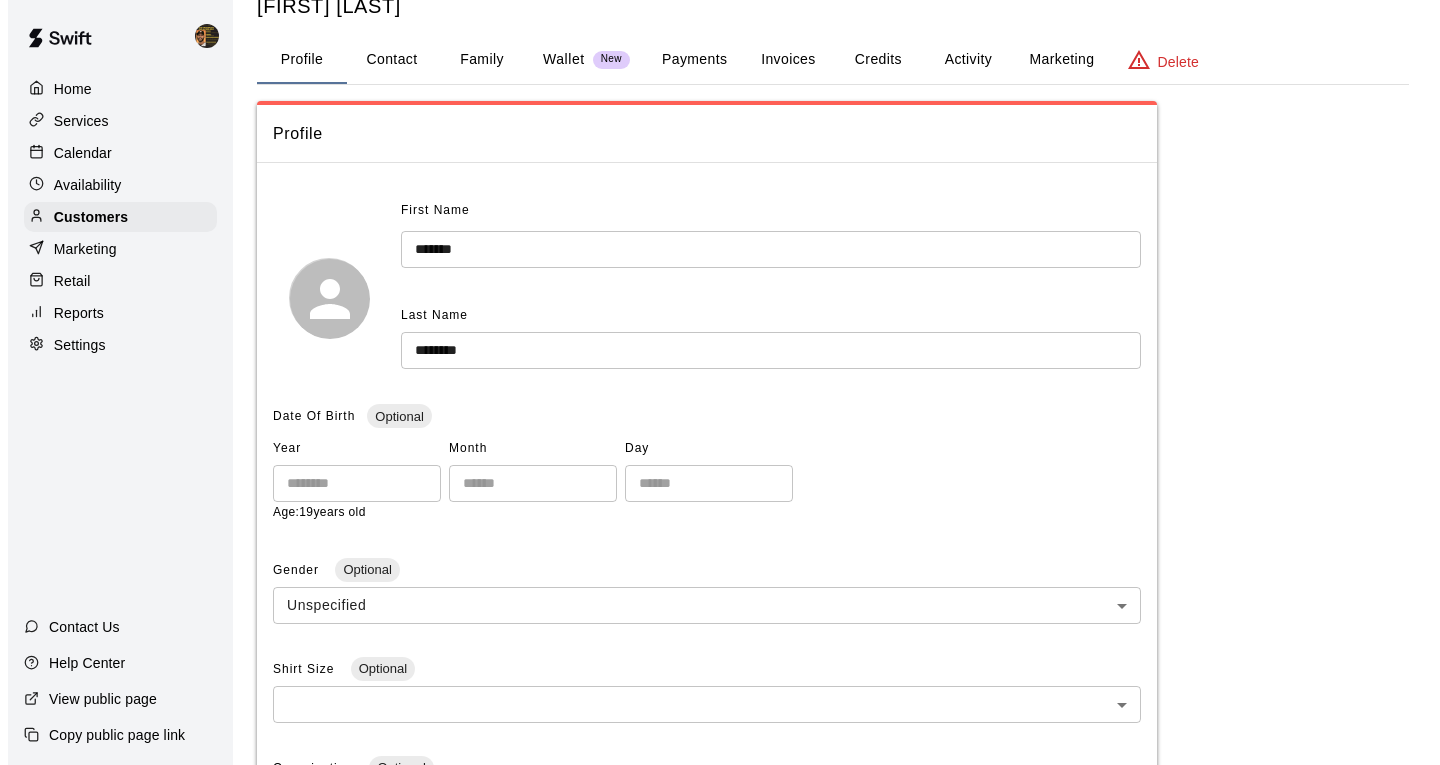 scroll, scrollTop: 0, scrollLeft: 0, axis: both 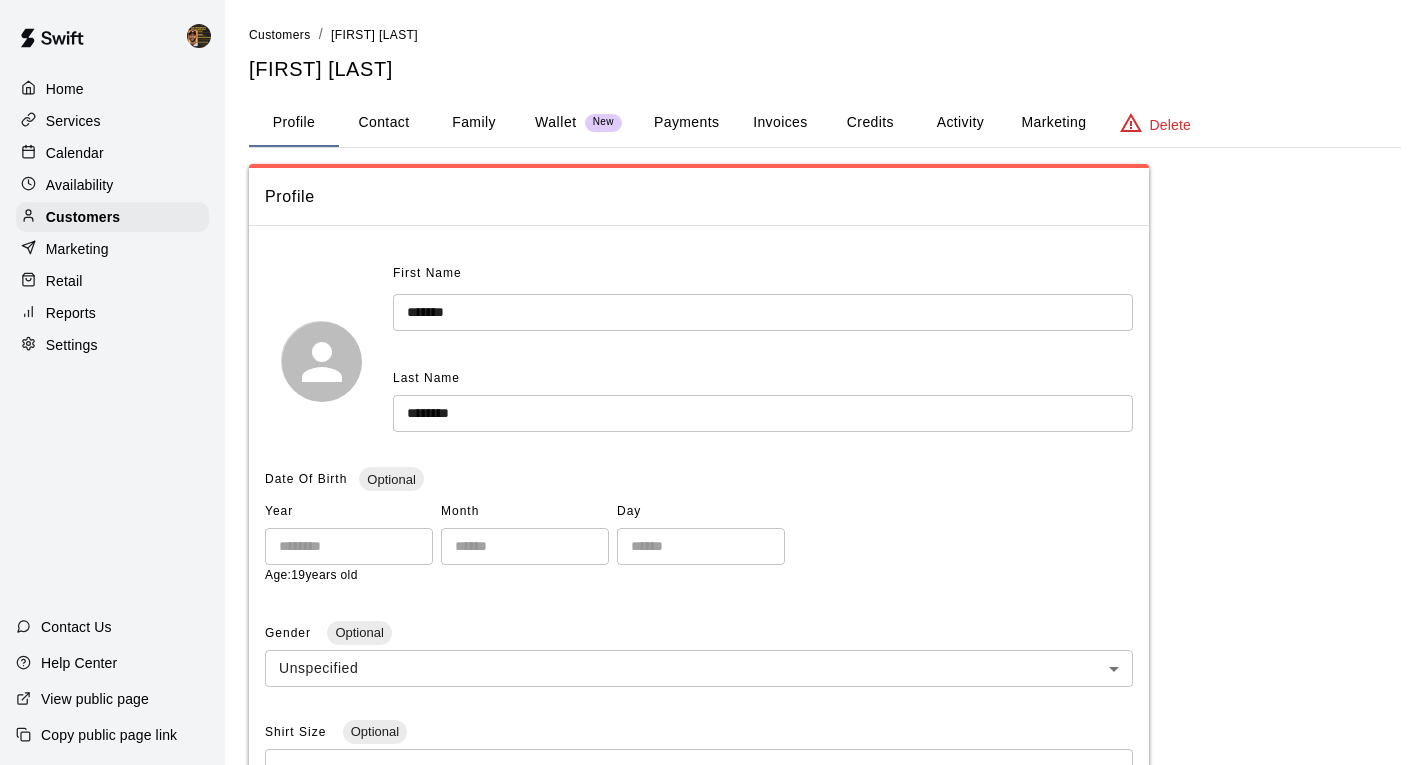 click on "Payments" at bounding box center [686, 123] 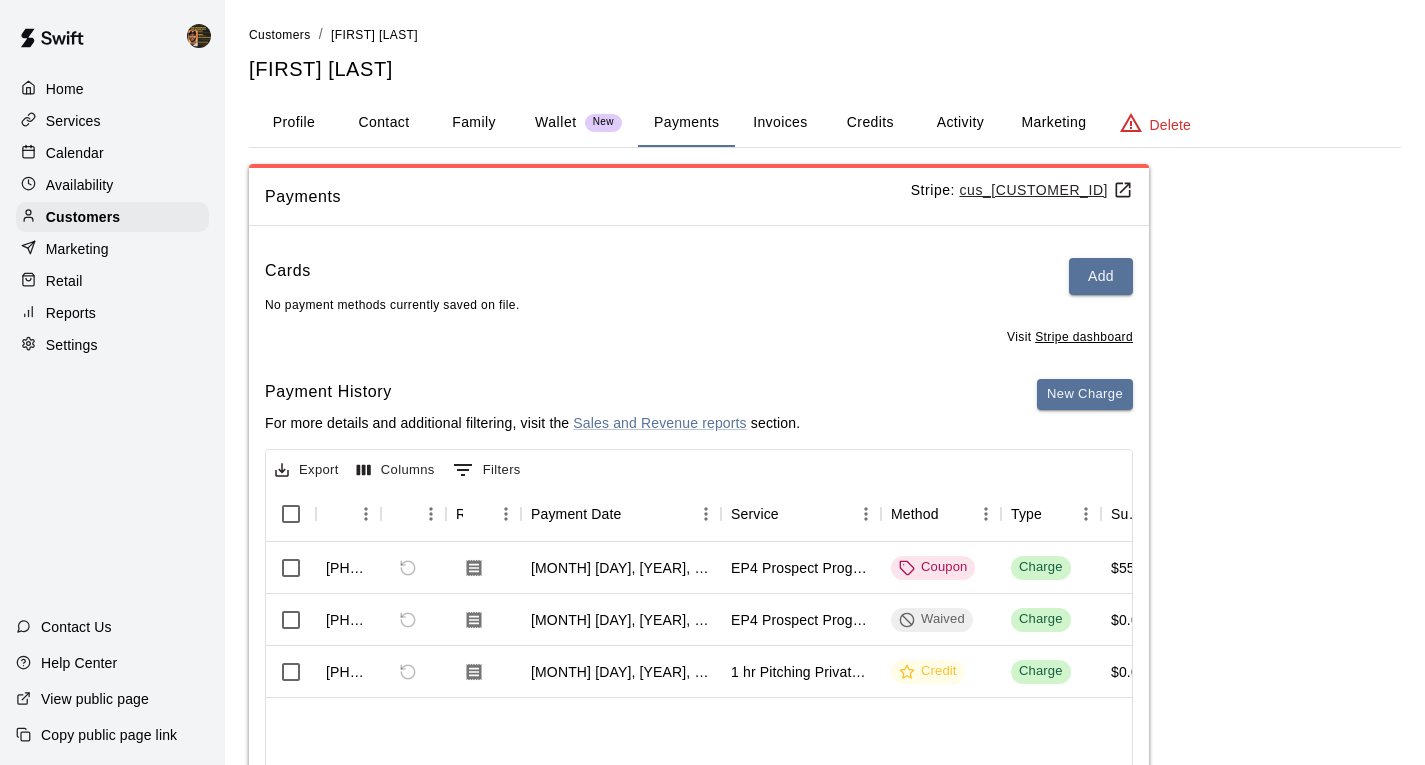 click on "Activity" at bounding box center [960, 123] 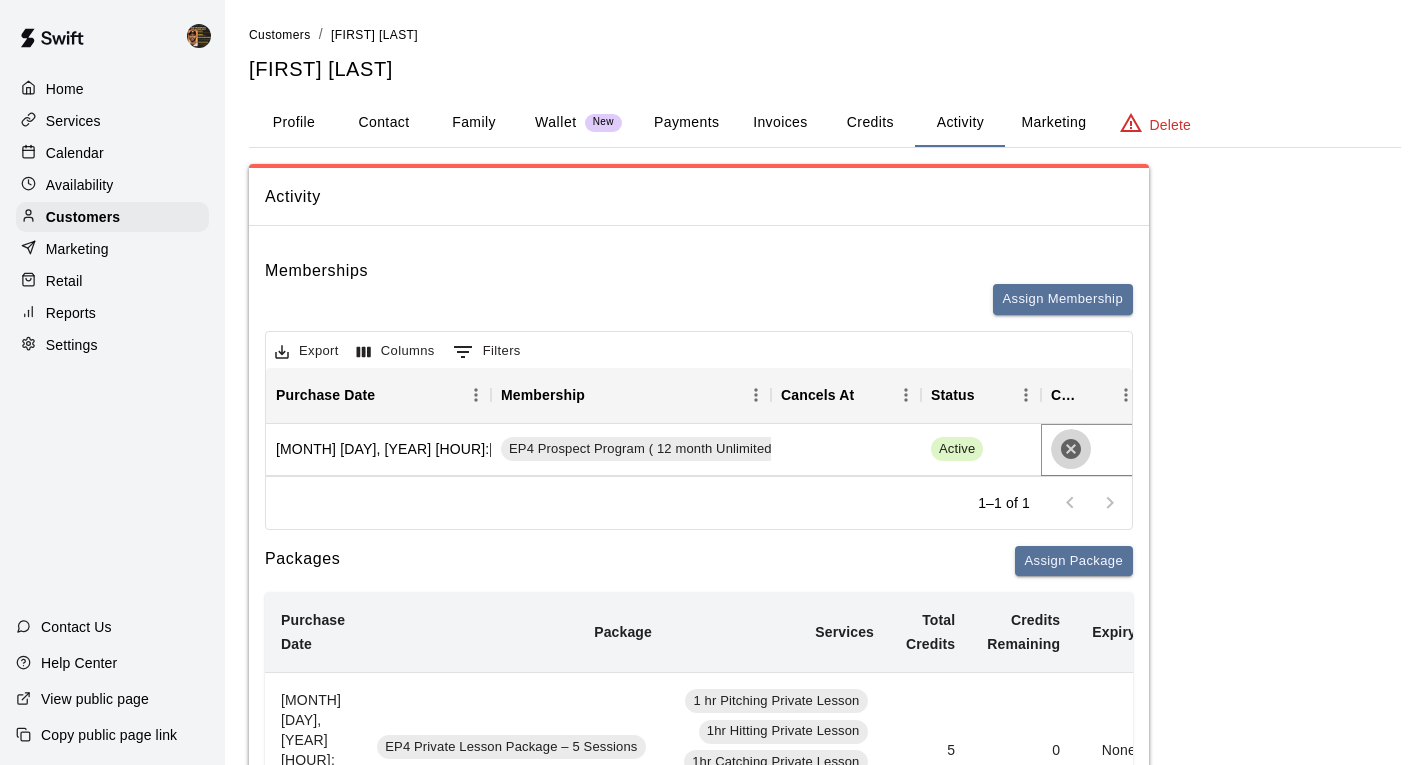 click 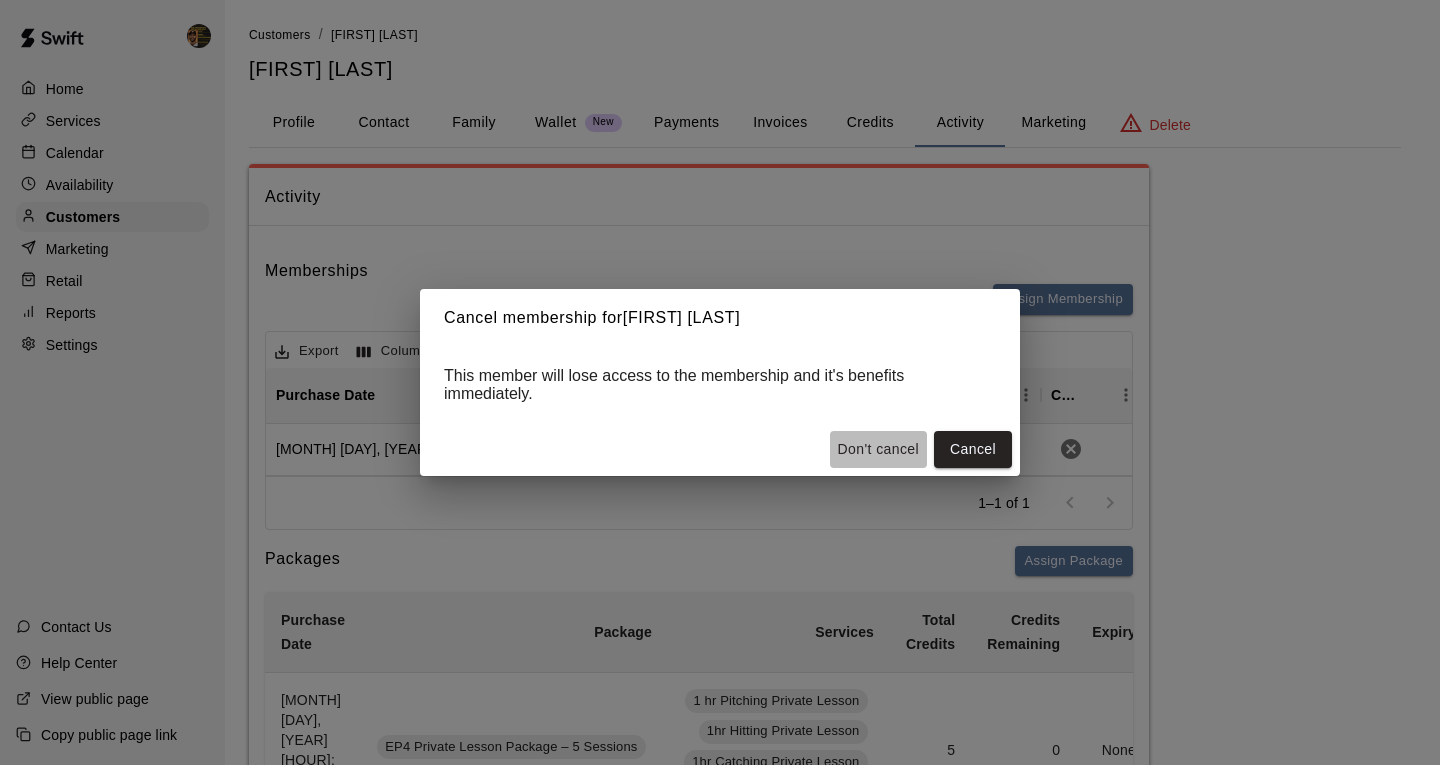 click on "Don't cancel" at bounding box center [878, 449] 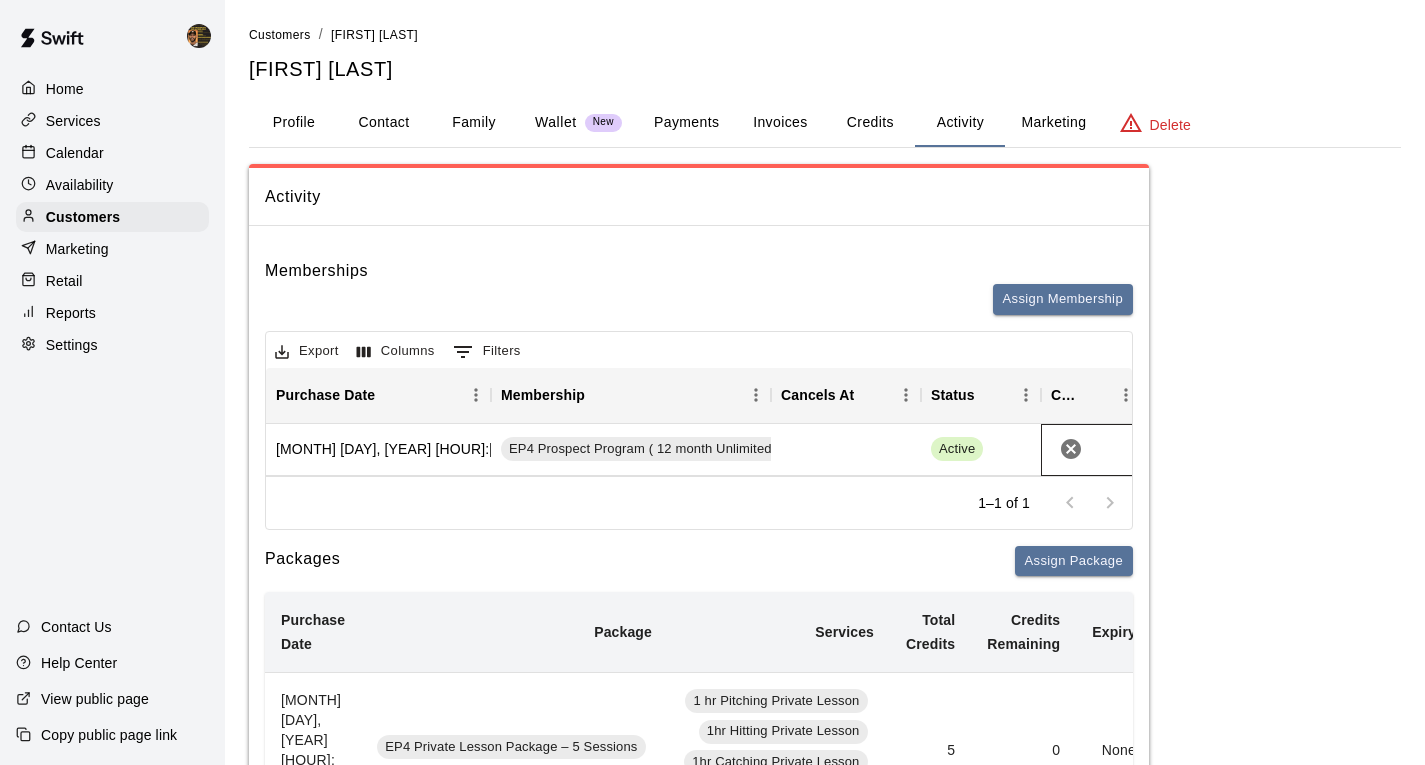 click at bounding box center (1091, 450) 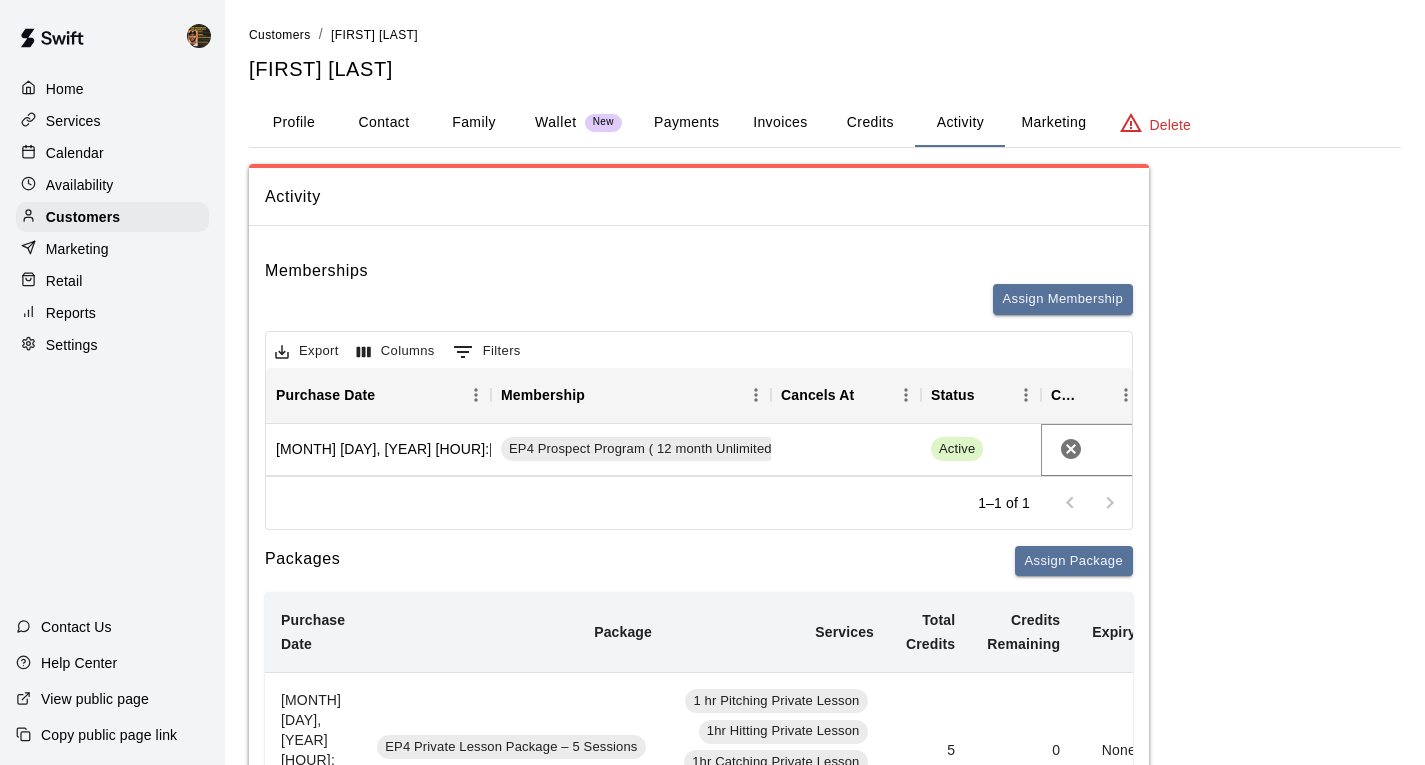 click 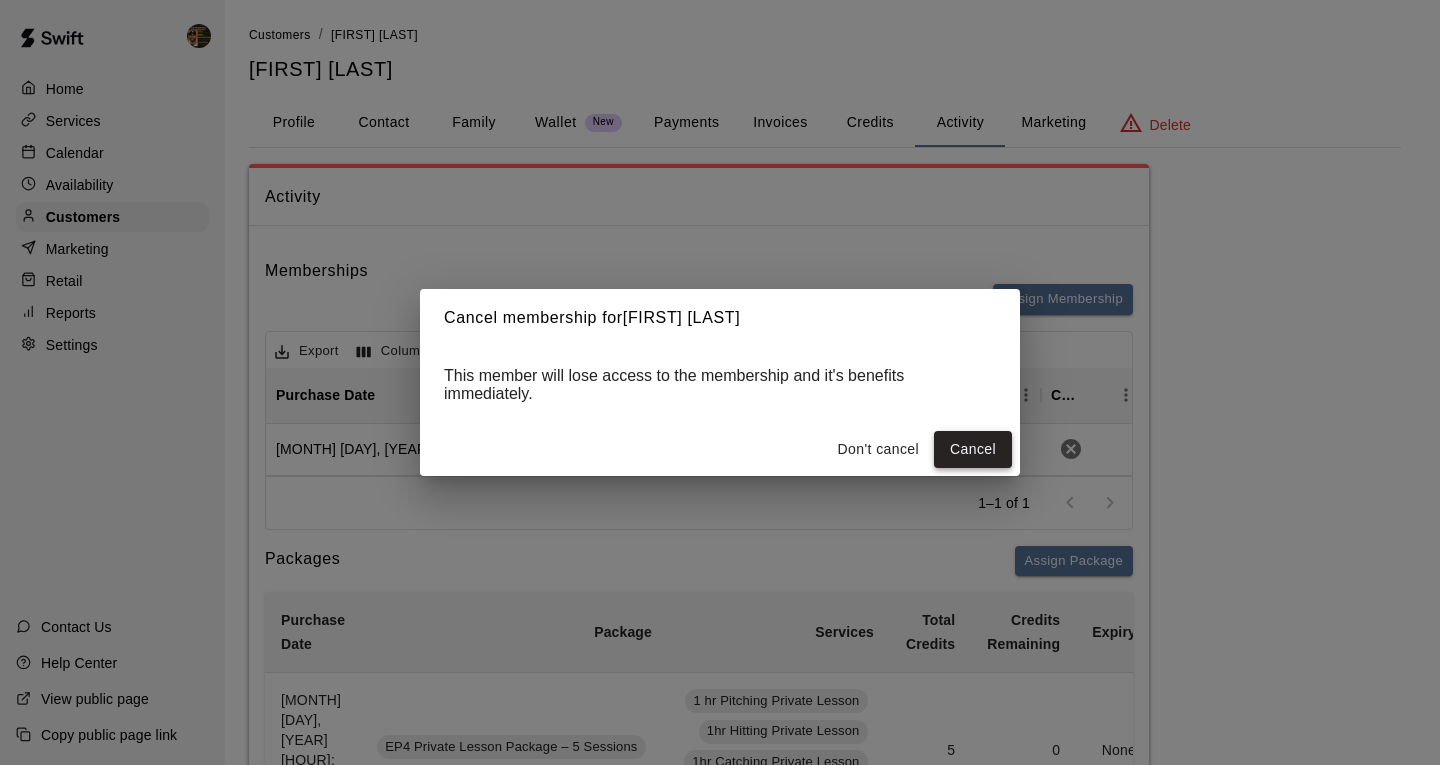 click on "Cancel" at bounding box center (973, 449) 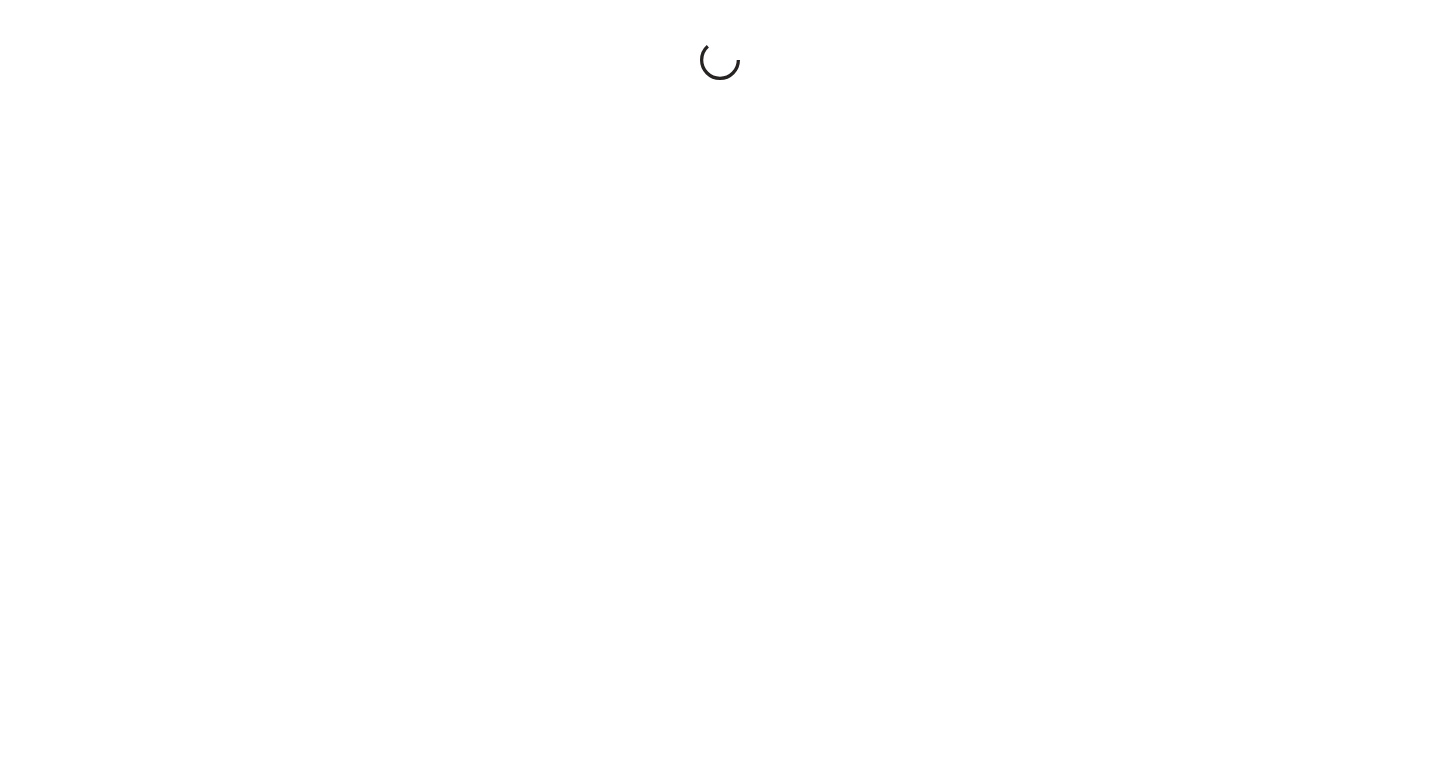 scroll, scrollTop: 0, scrollLeft: 0, axis: both 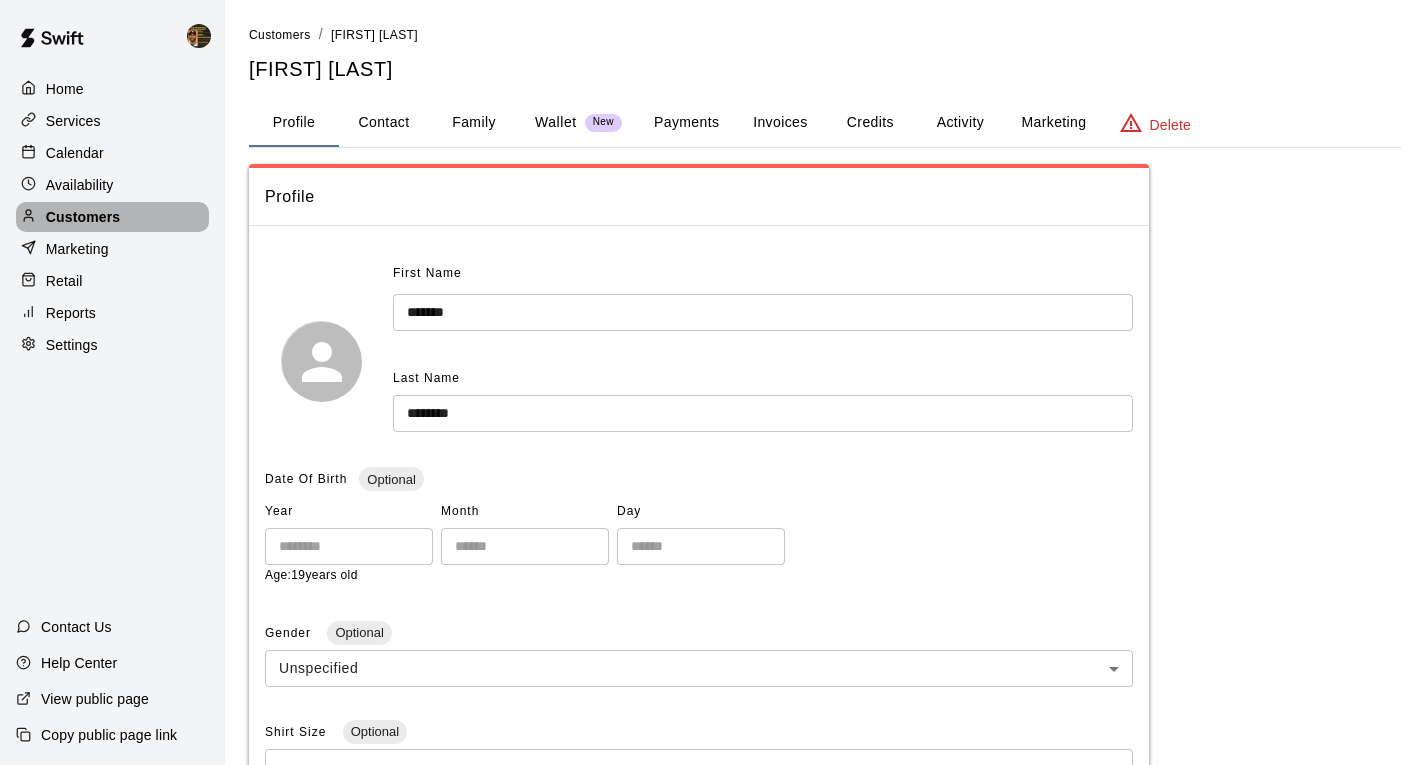 click on "Customers" at bounding box center (83, 217) 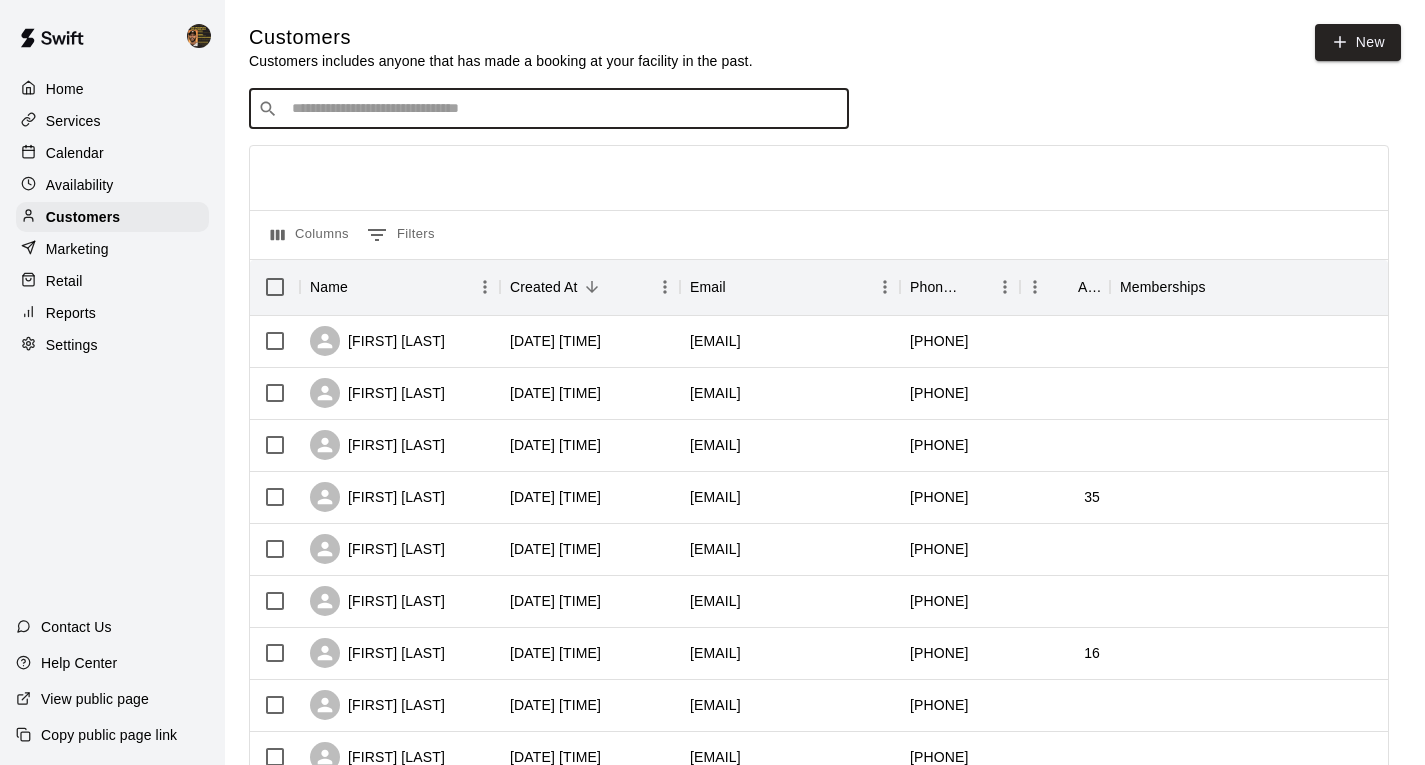 click at bounding box center (563, 109) 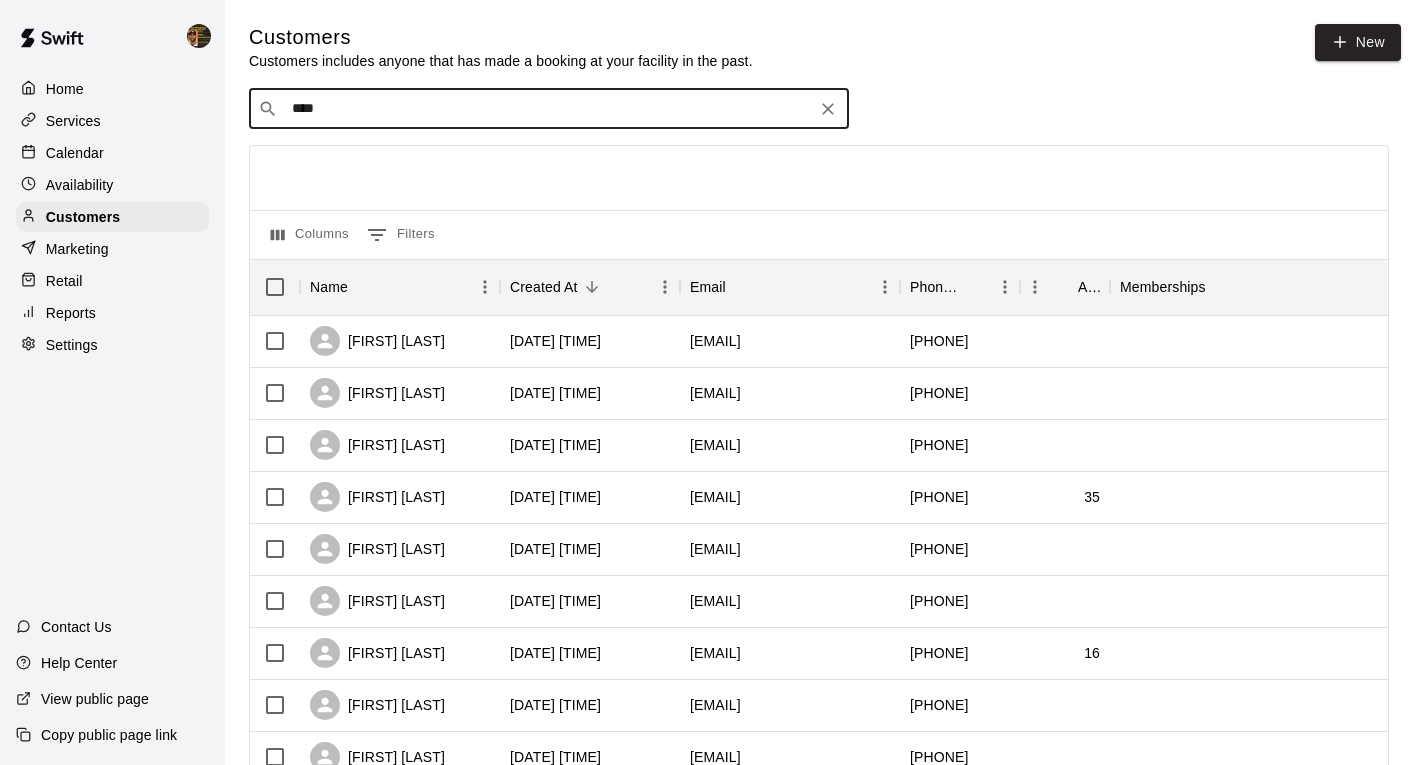 type on "*****" 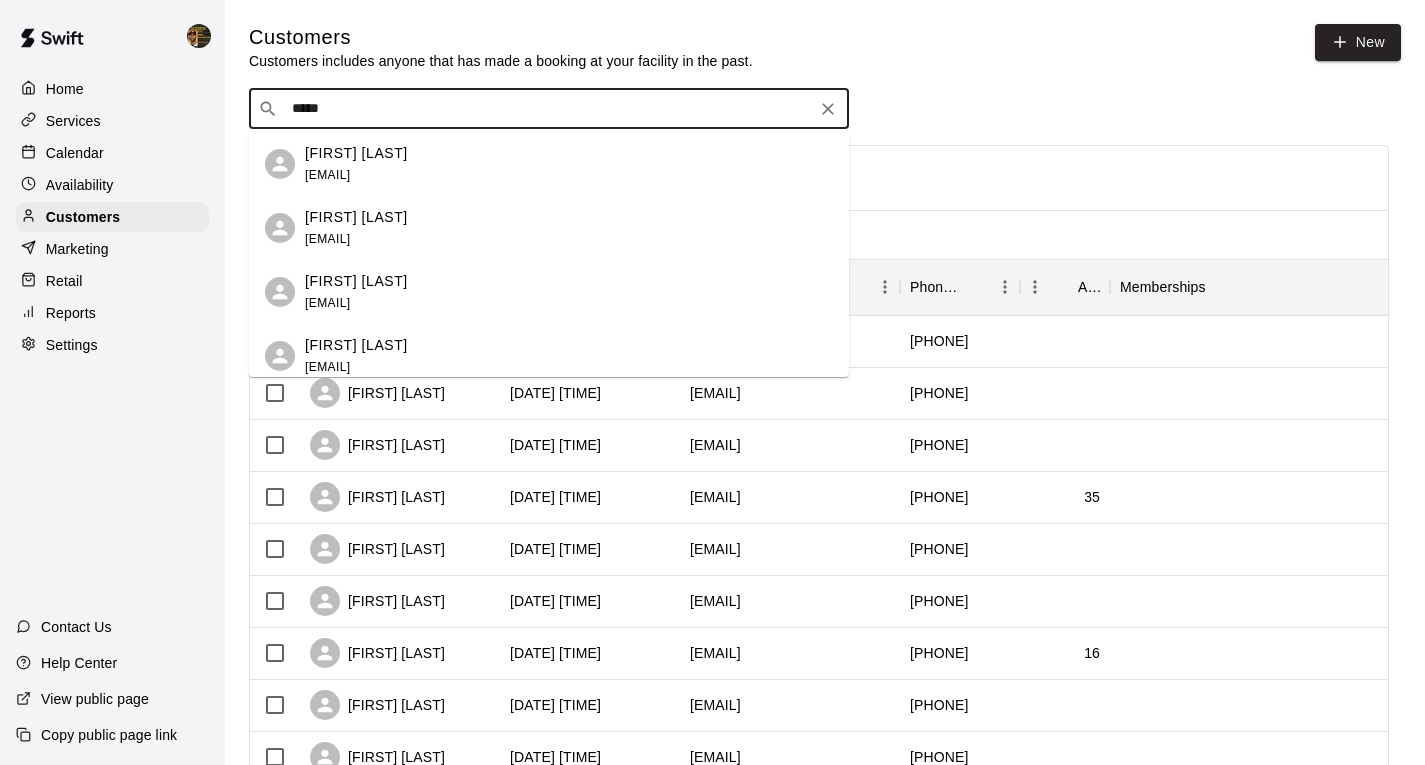 click on "[EMAIL]" at bounding box center (327, 175) 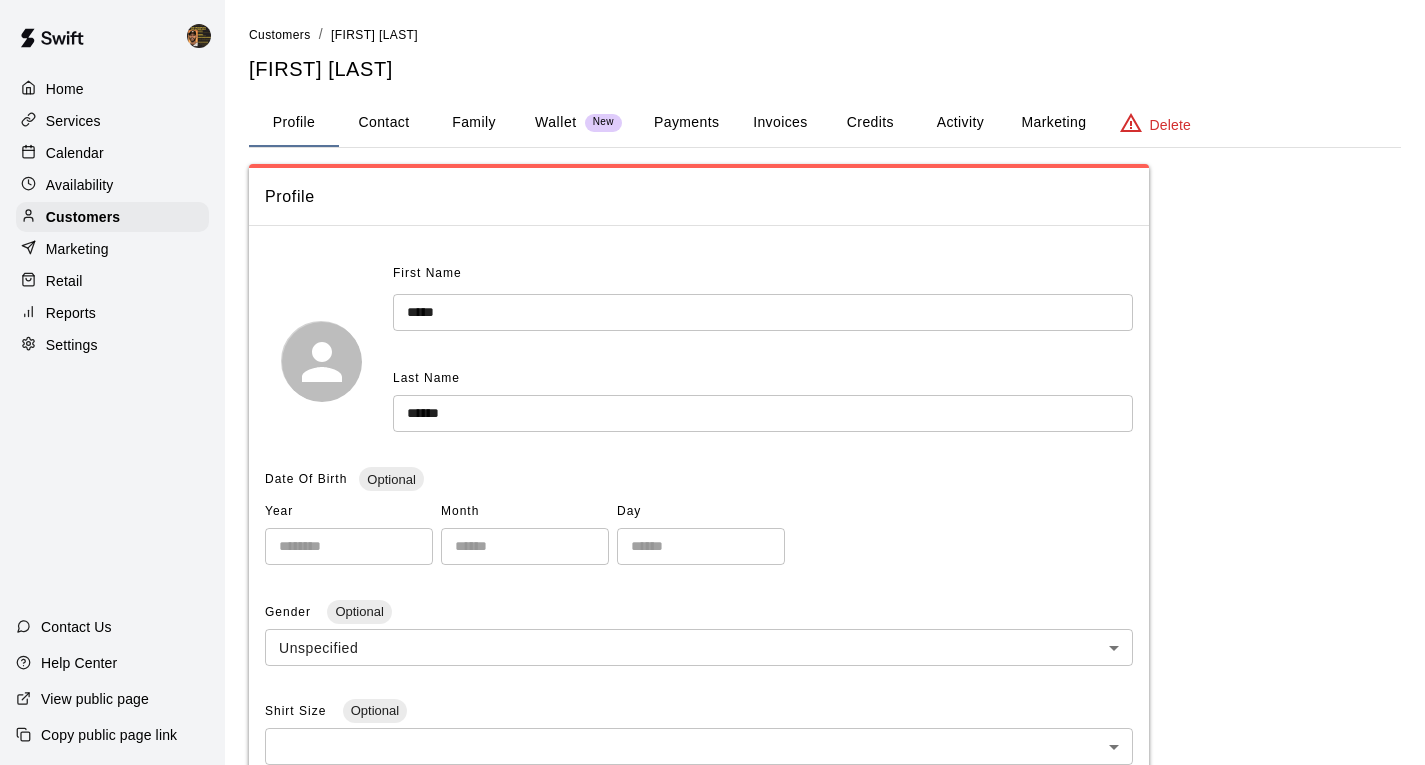 click on "Activity" at bounding box center (960, 123) 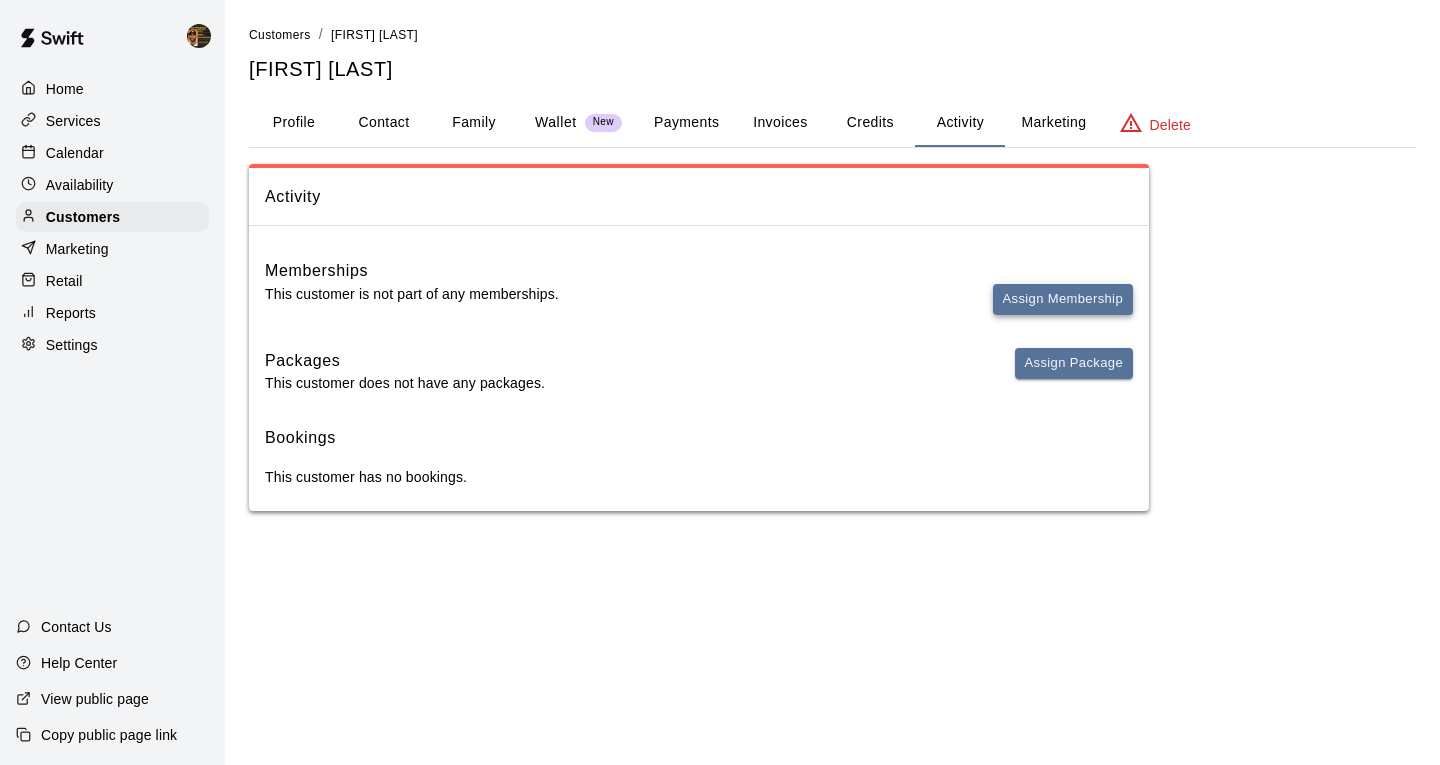 click on "Assign Membership" at bounding box center (1063, 299) 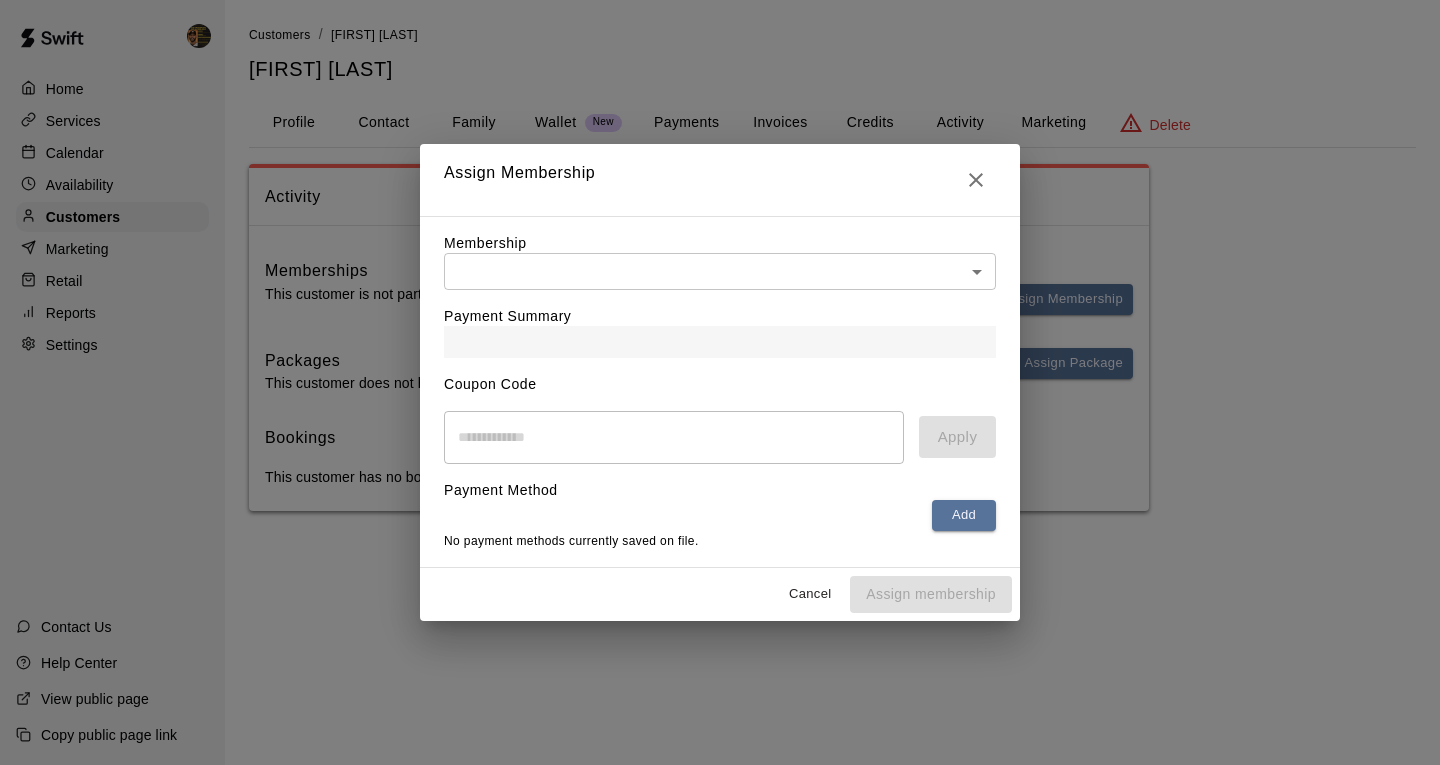 click on "Home Services Calendar Availability Customers Marketing Retail Reports Settings Contact Us Help Center View public page Copy public page link Customers / [FIRST] [LAST] [FIRST] [LAST] Profile Contact Family Wallet New Payments Invoices Credits Activity Marketing Delete Activity Memberships This customer is not part of any memberships. Assign Membership Packages This customer does not have any packages. Assign Package Bookings This customer has no bookings. Swift - Edit Customer Close cross-small Assign Membership Membership ​ ​ Payment Summary Coupon Code ​ Apply Payment Method   Add No payment methods currently saved on file. Cancel Assign membership" at bounding box center [720, 275] 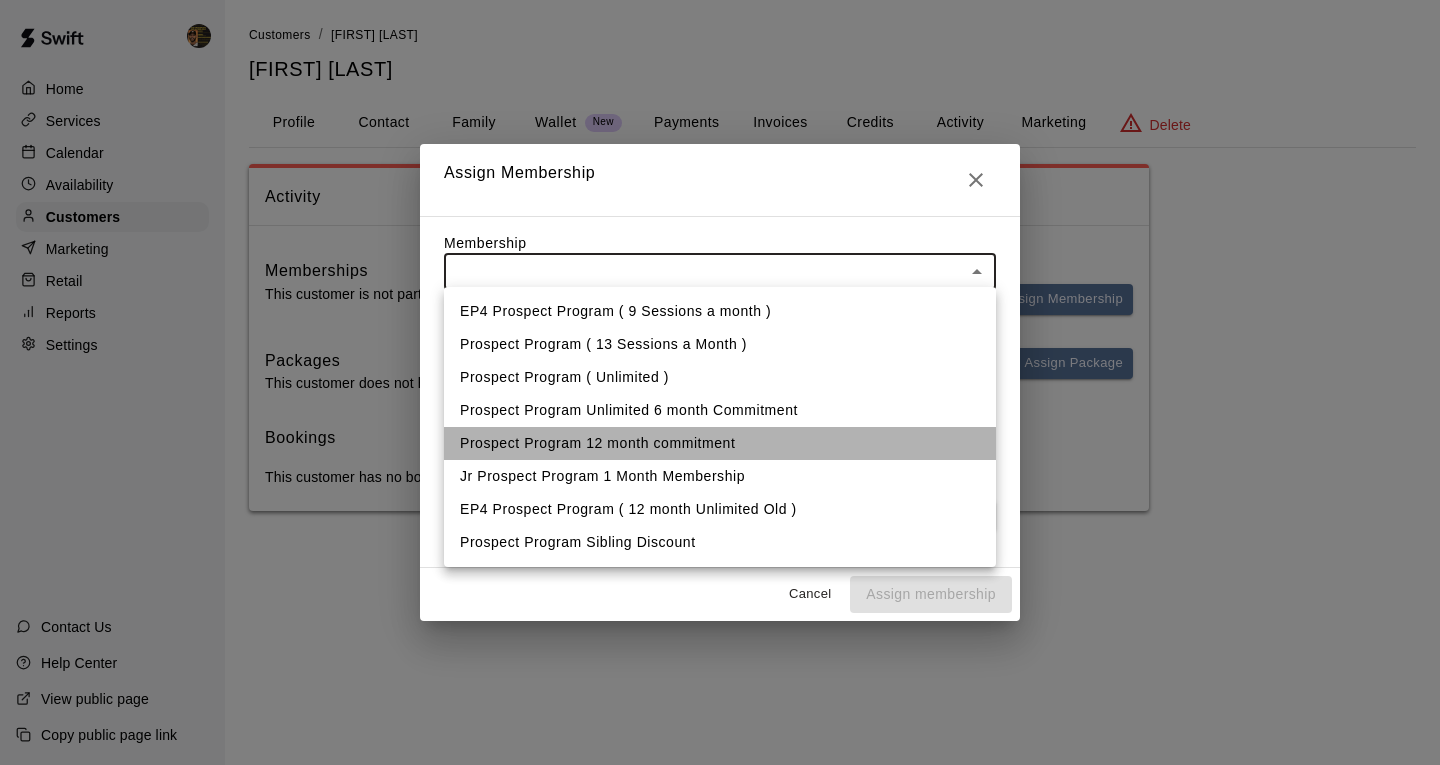 click on "Prospect Program 12 month commitment" at bounding box center [720, 443] 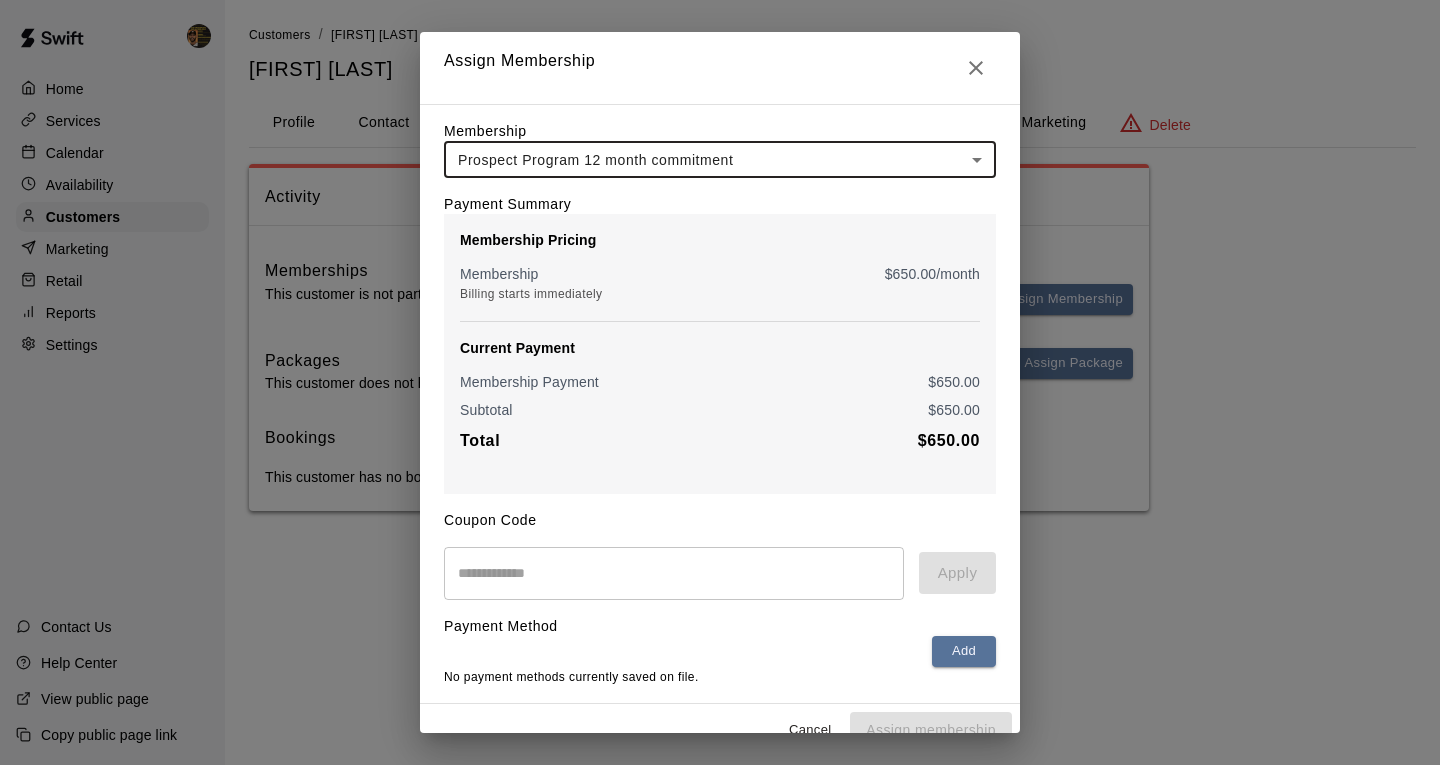 drag, startPoint x: 667, startPoint y: 566, endPoint x: 665, endPoint y: 579, distance: 13.152946 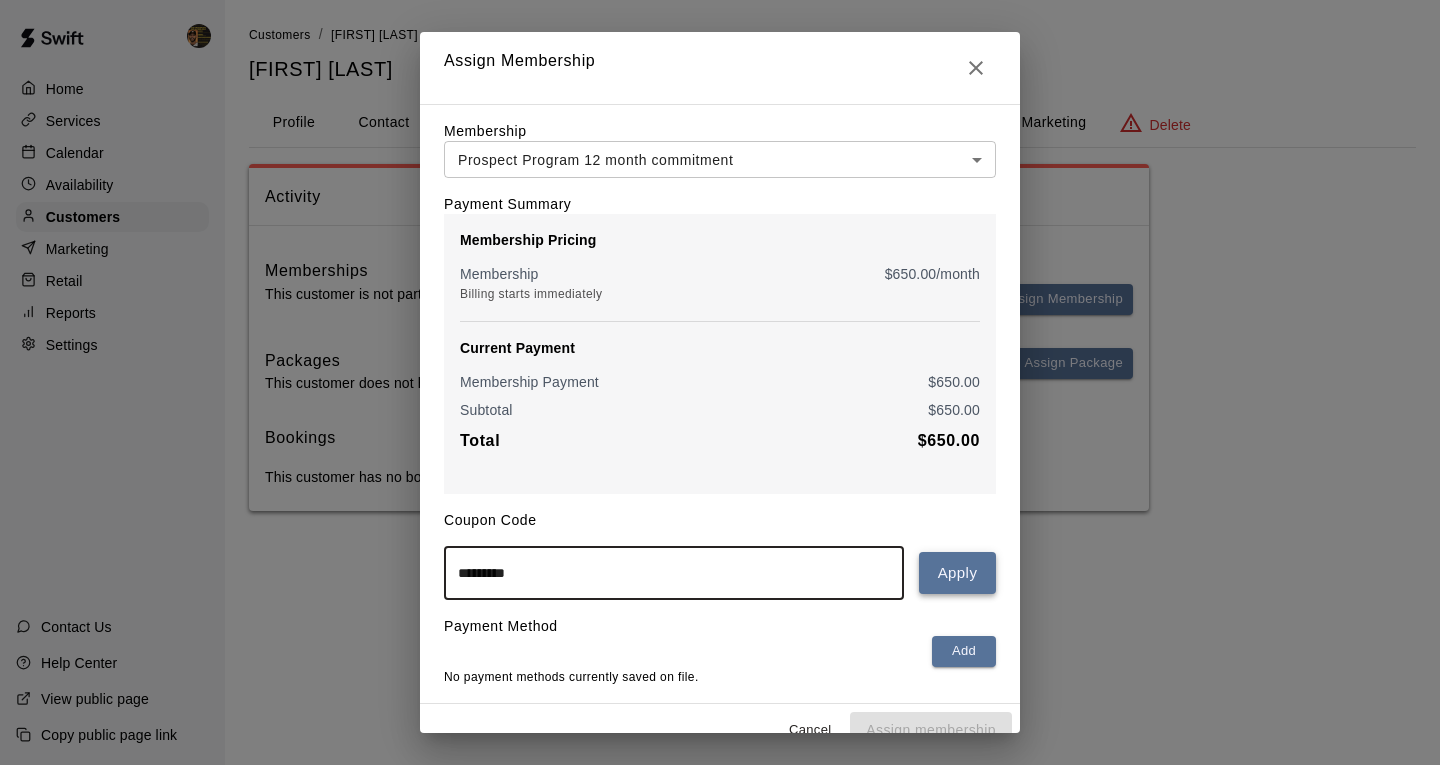 type on "*********" 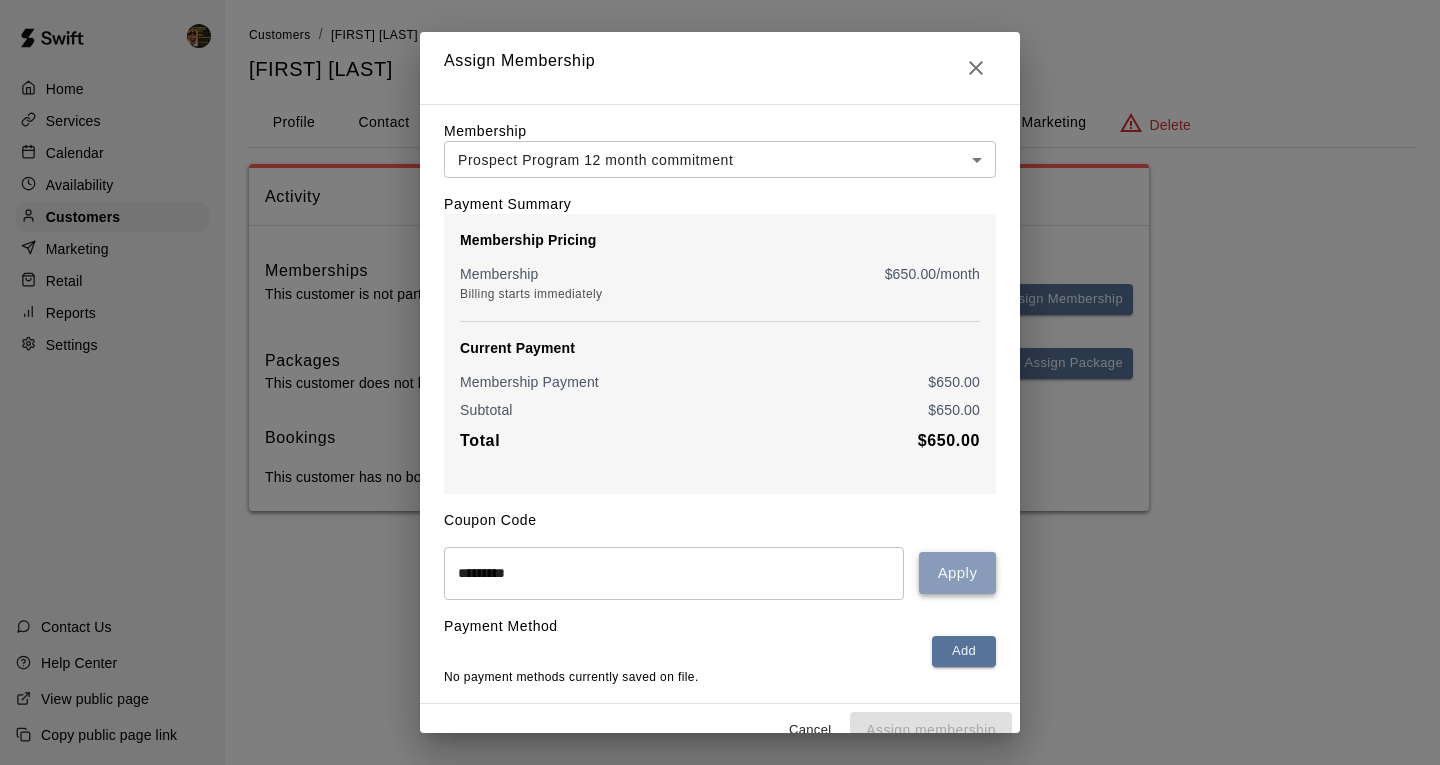 click on "Apply" at bounding box center [957, 573] 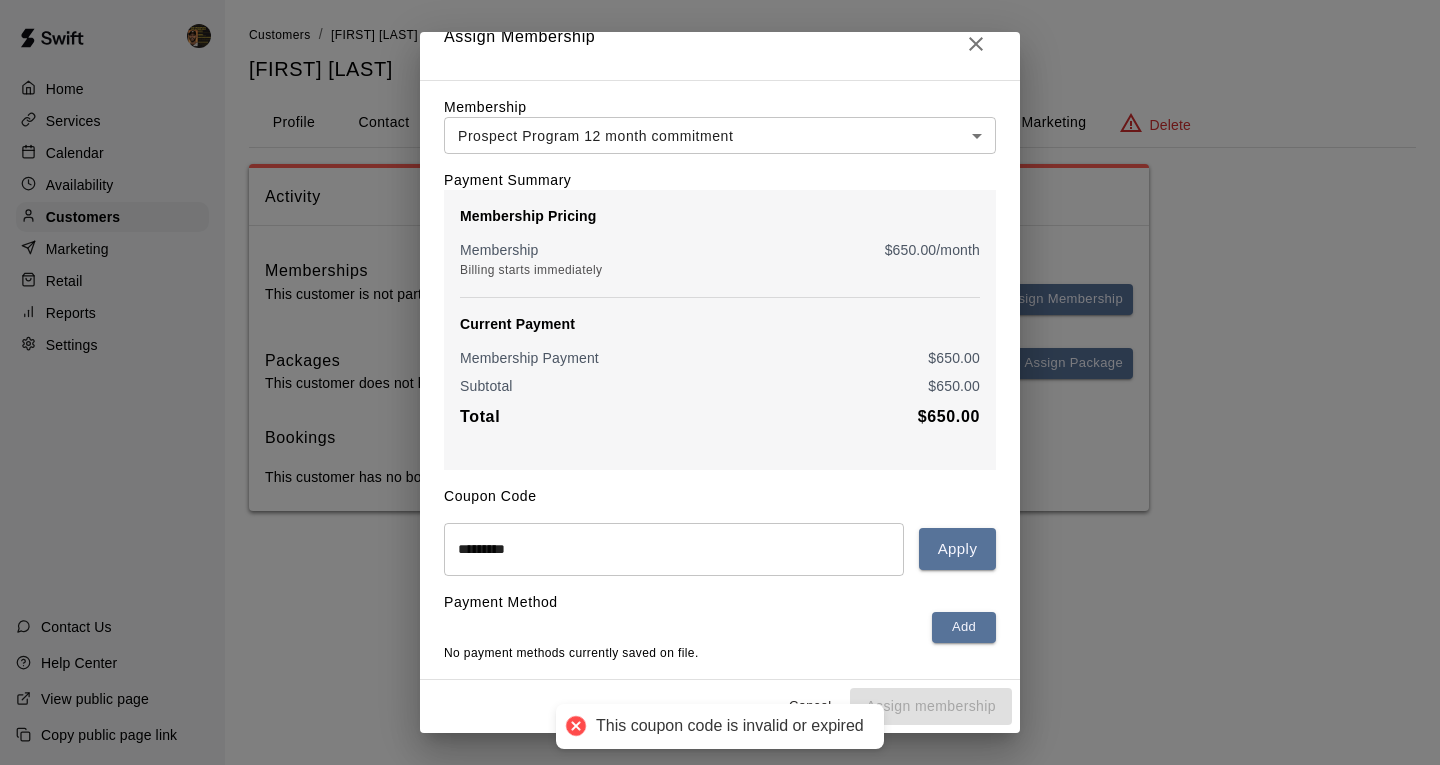 scroll, scrollTop: 35, scrollLeft: 0, axis: vertical 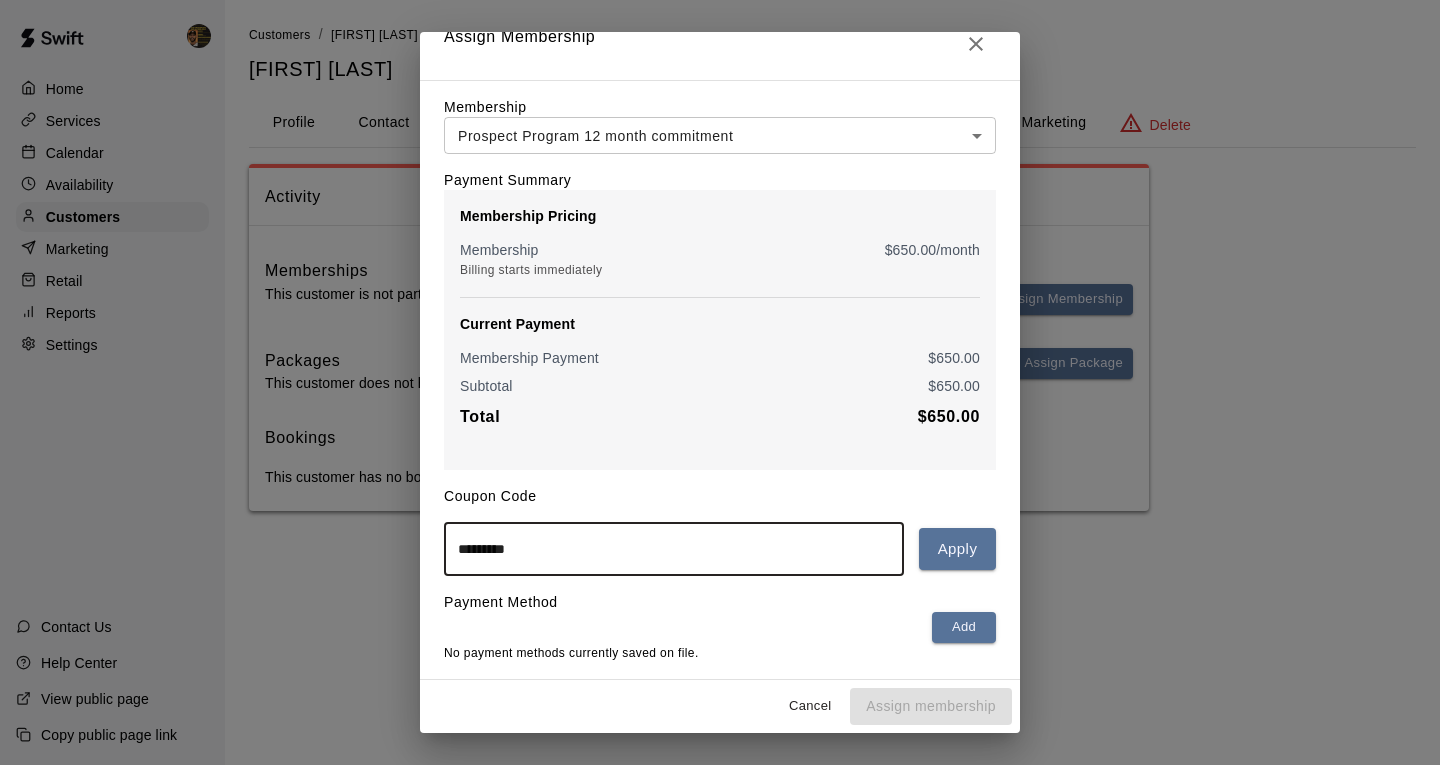 drag, startPoint x: 601, startPoint y: 555, endPoint x: 453, endPoint y: 561, distance: 148.12157 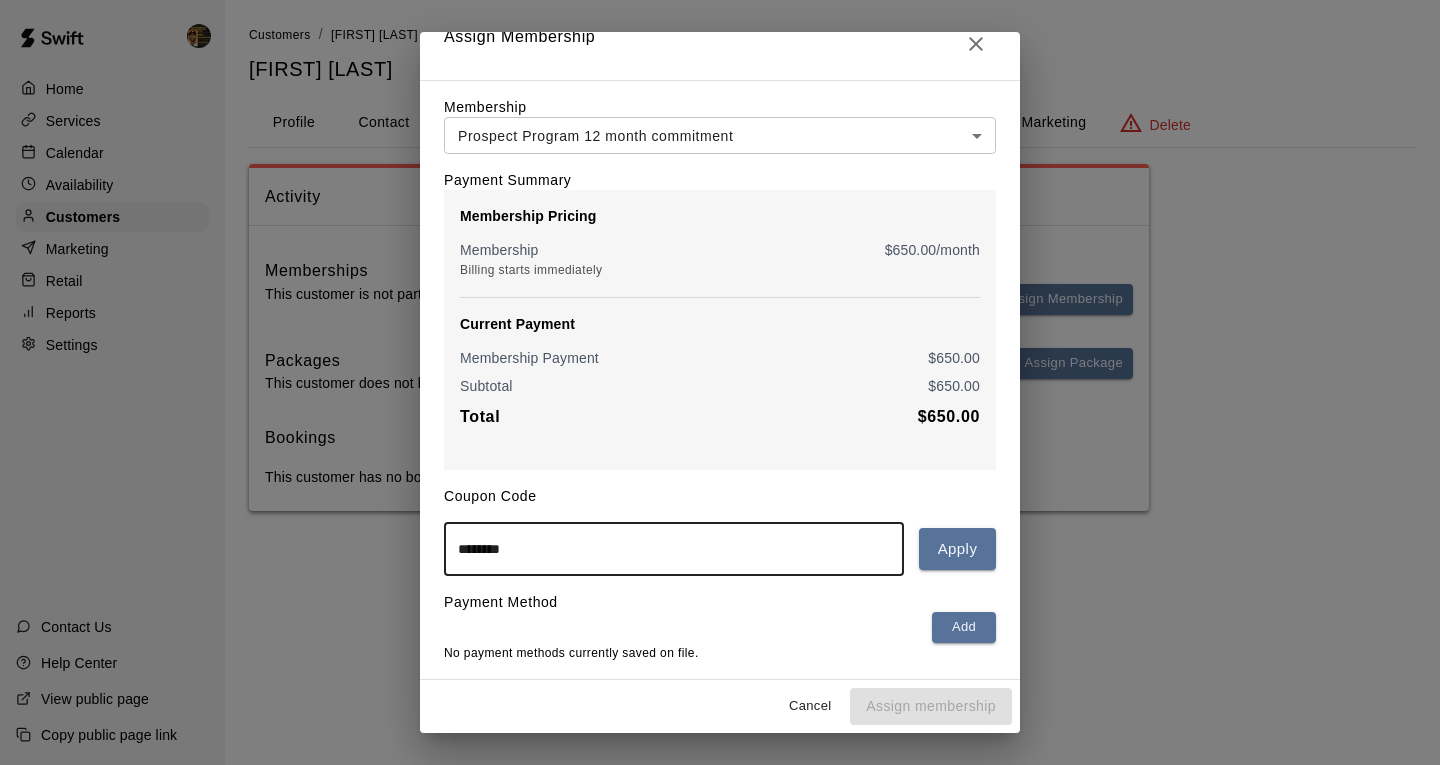 type on "*********" 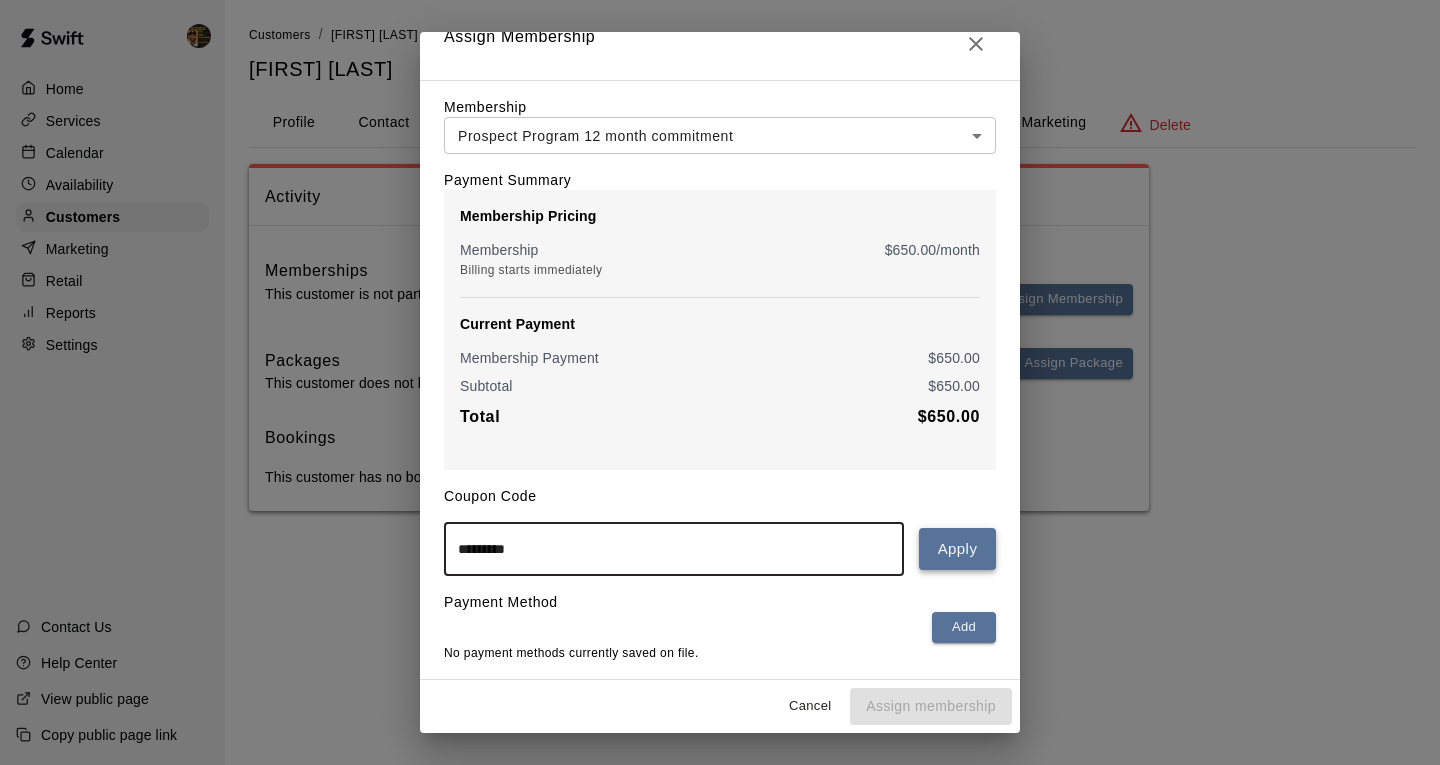 click on "Apply" at bounding box center [957, 549] 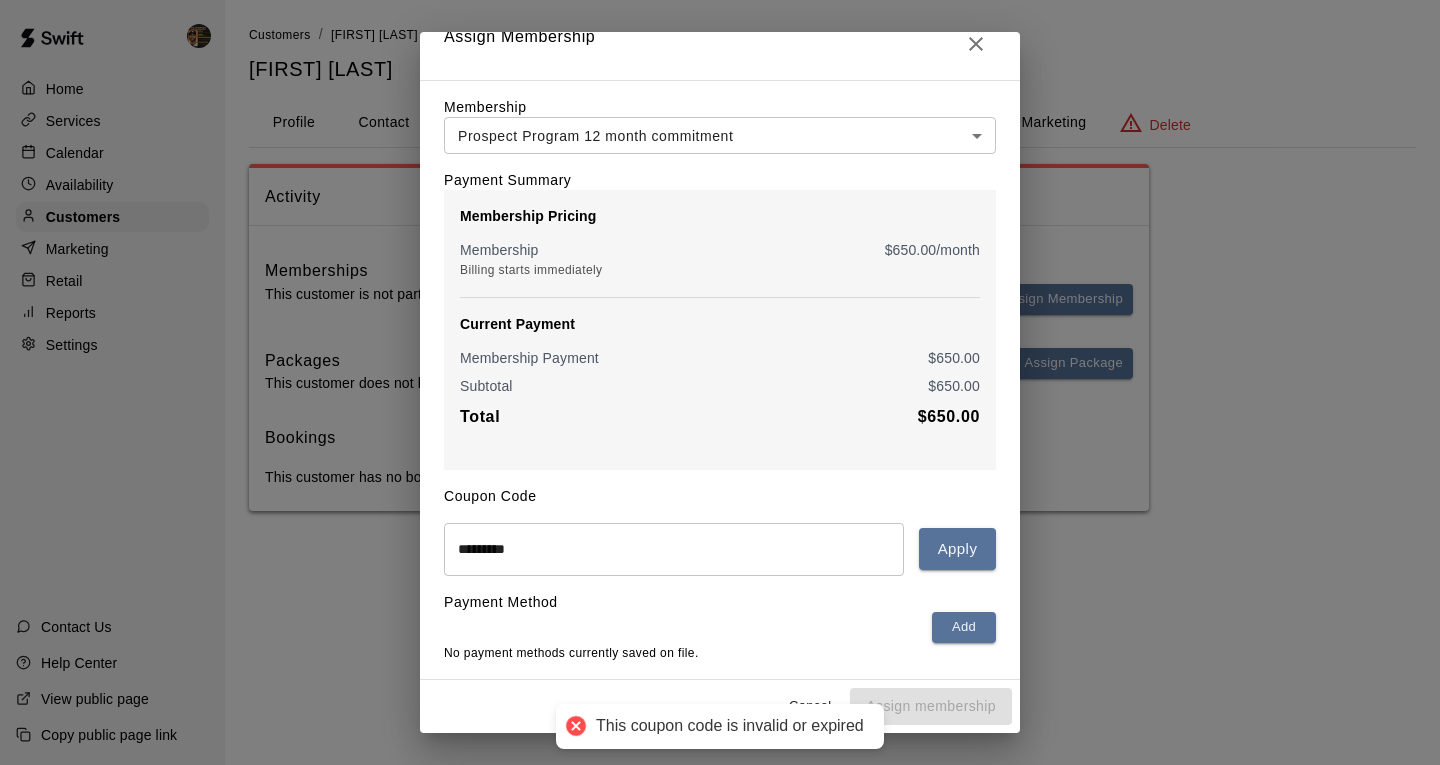 click on "**********" at bounding box center [720, 382] 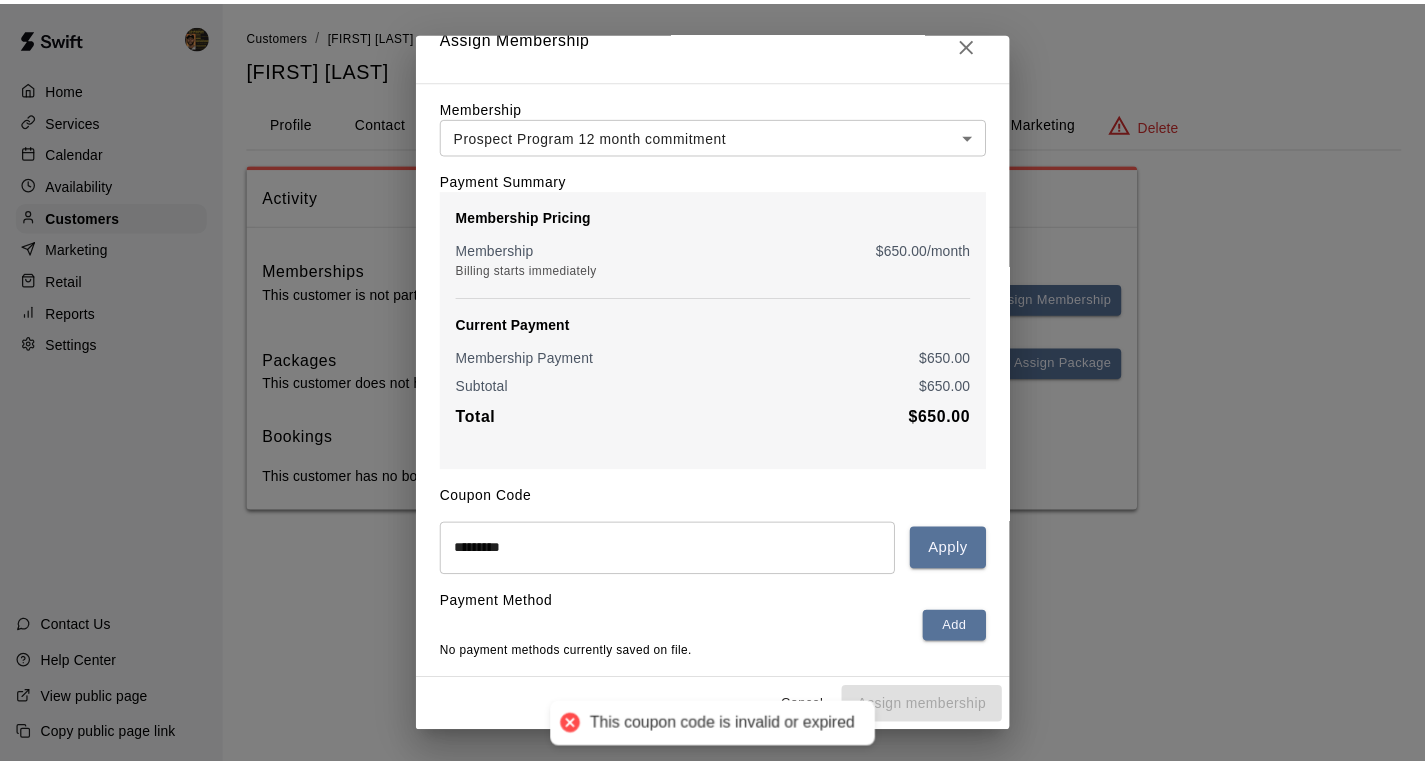 scroll, scrollTop: 0, scrollLeft: 0, axis: both 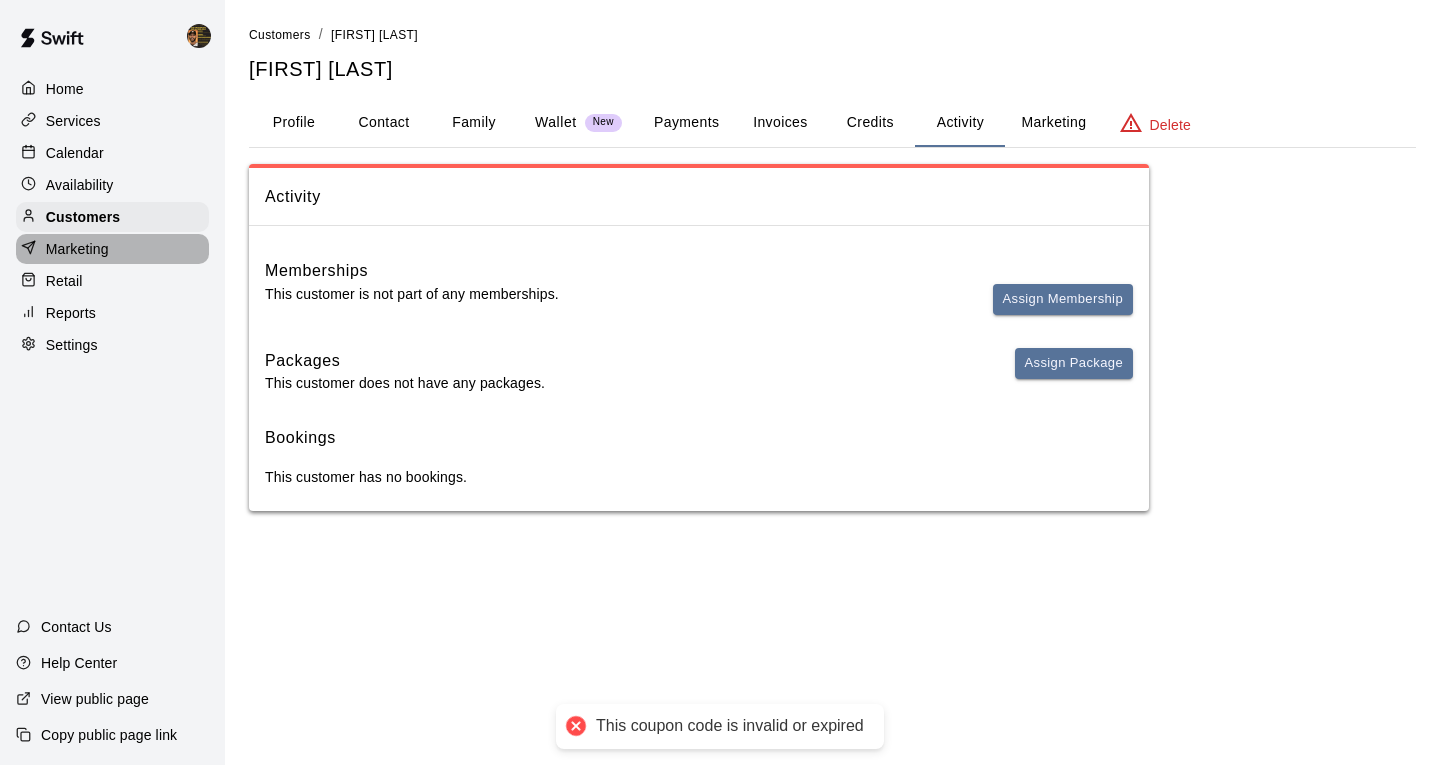 click on "Marketing" at bounding box center (77, 249) 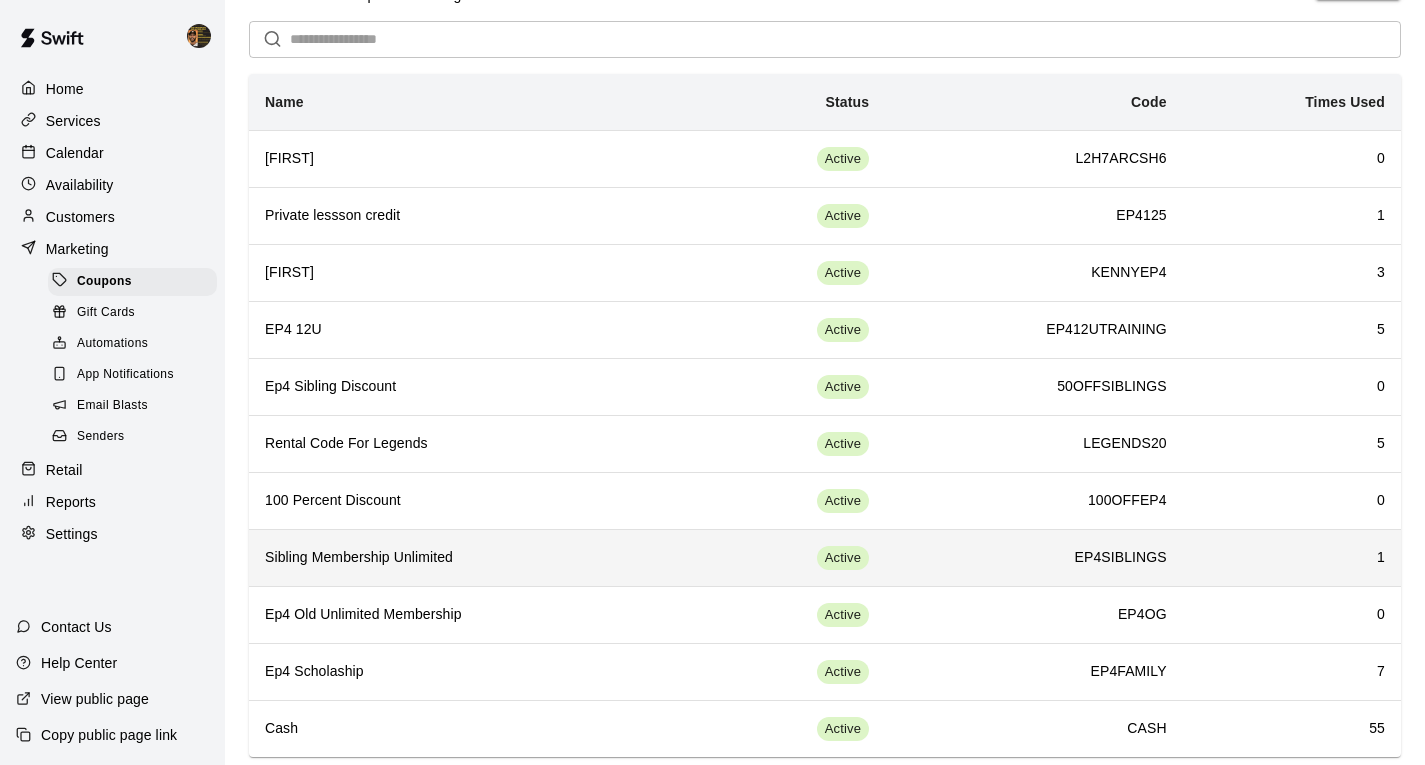 scroll, scrollTop: 98, scrollLeft: 0, axis: vertical 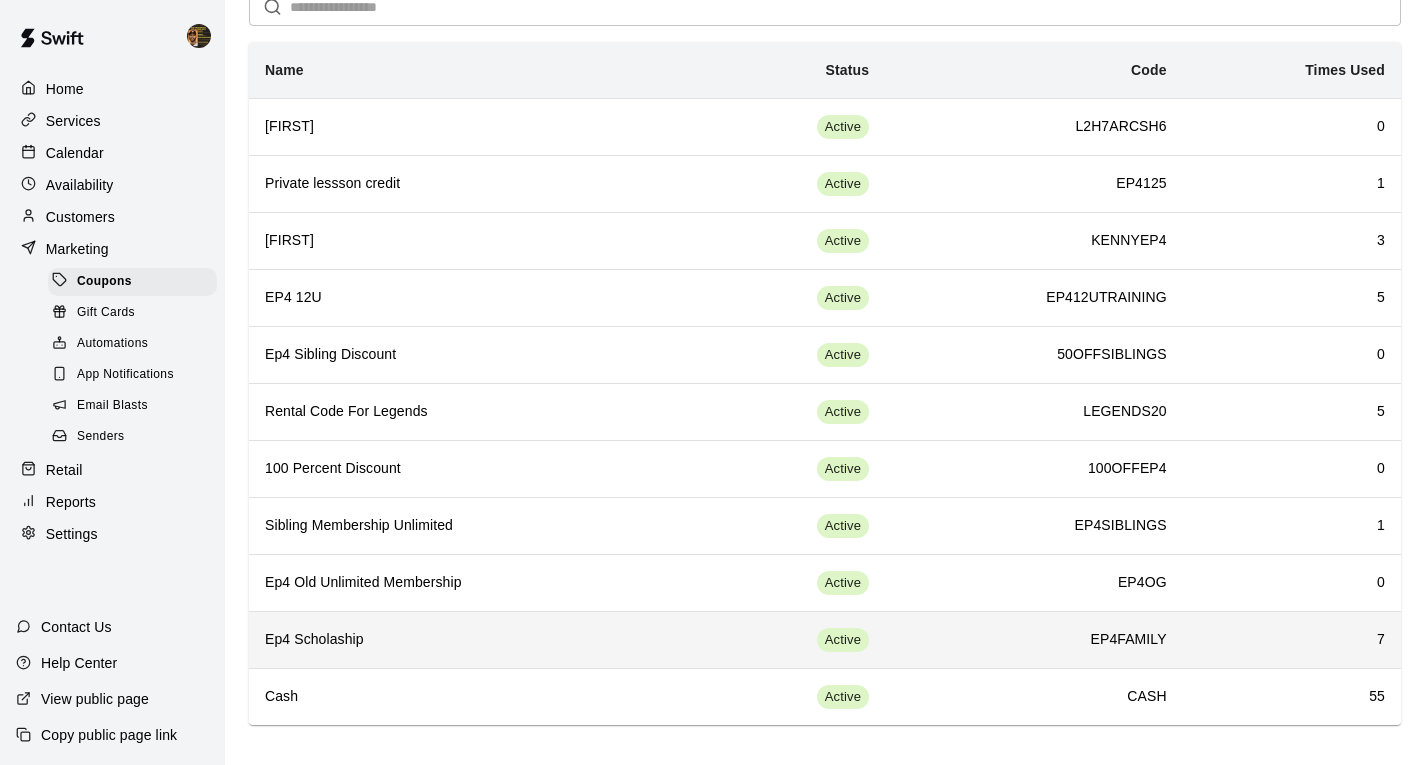 click on "EP4FAMILY" at bounding box center [1034, 640] 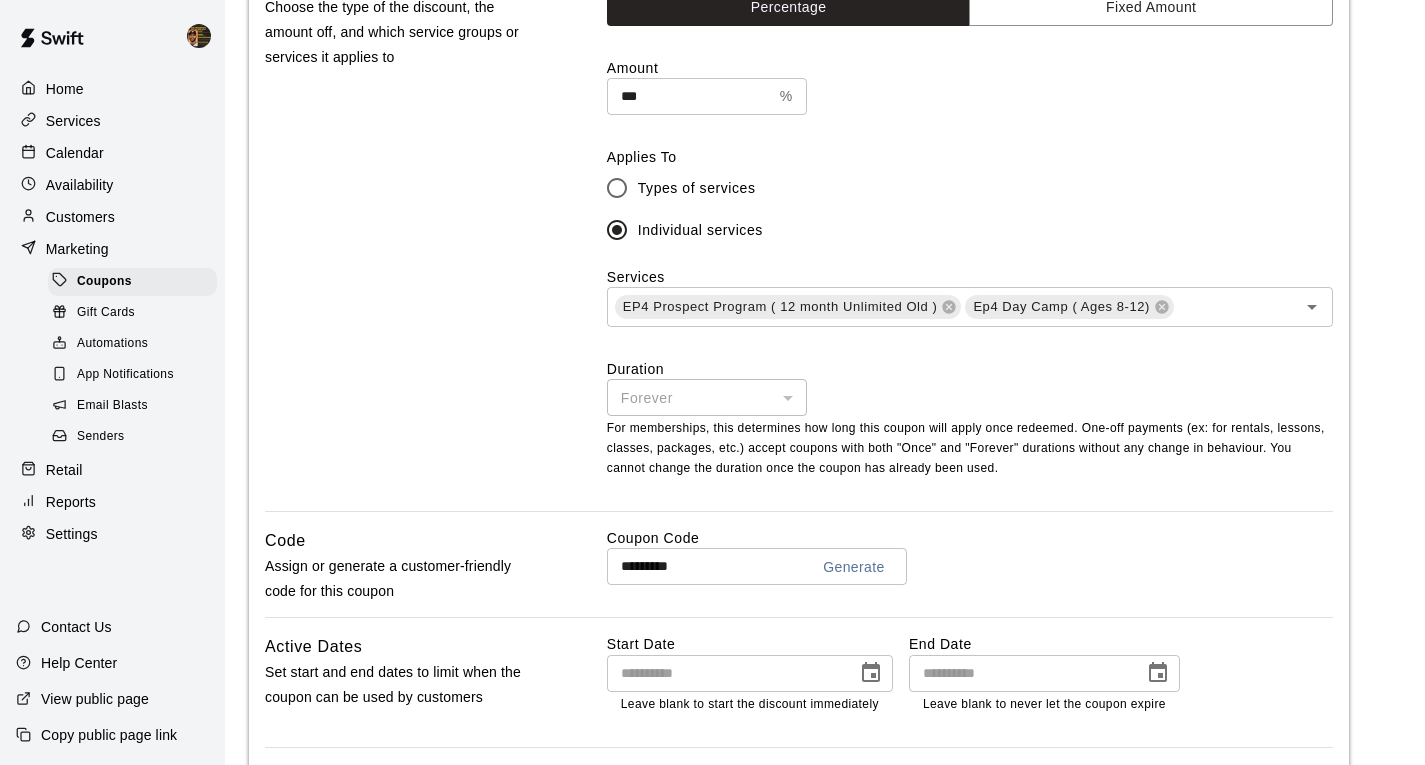 scroll, scrollTop: 588, scrollLeft: 0, axis: vertical 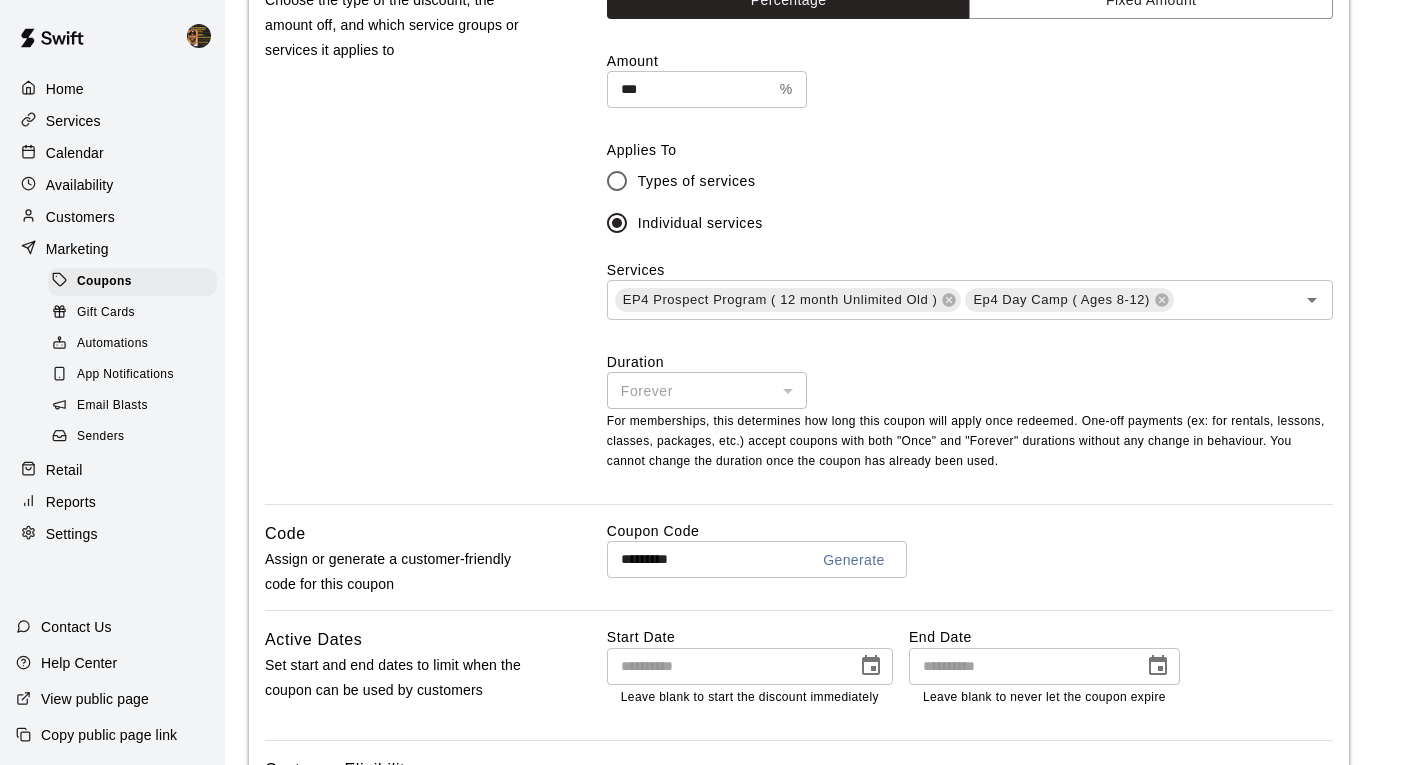 click on "Customers" at bounding box center (112, 217) 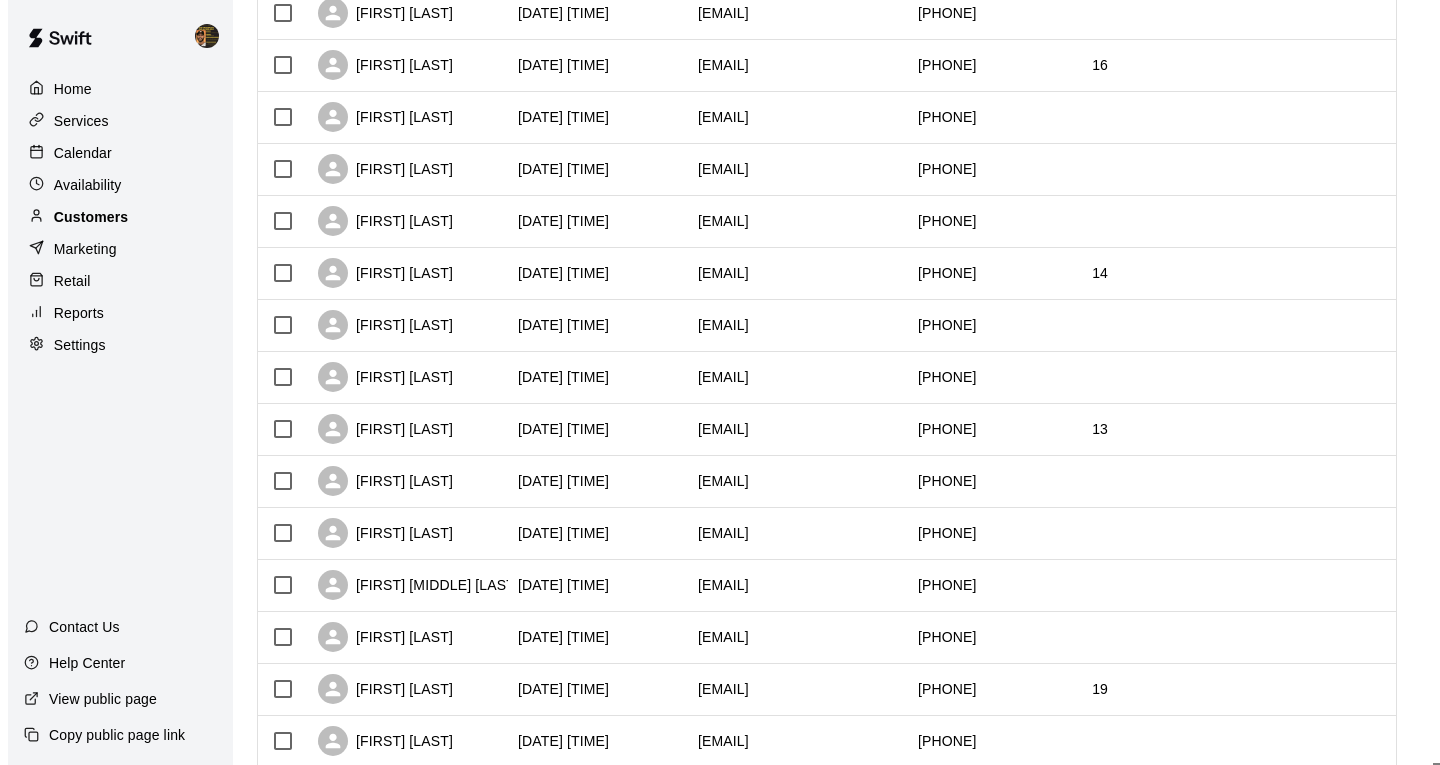 scroll, scrollTop: 0, scrollLeft: 0, axis: both 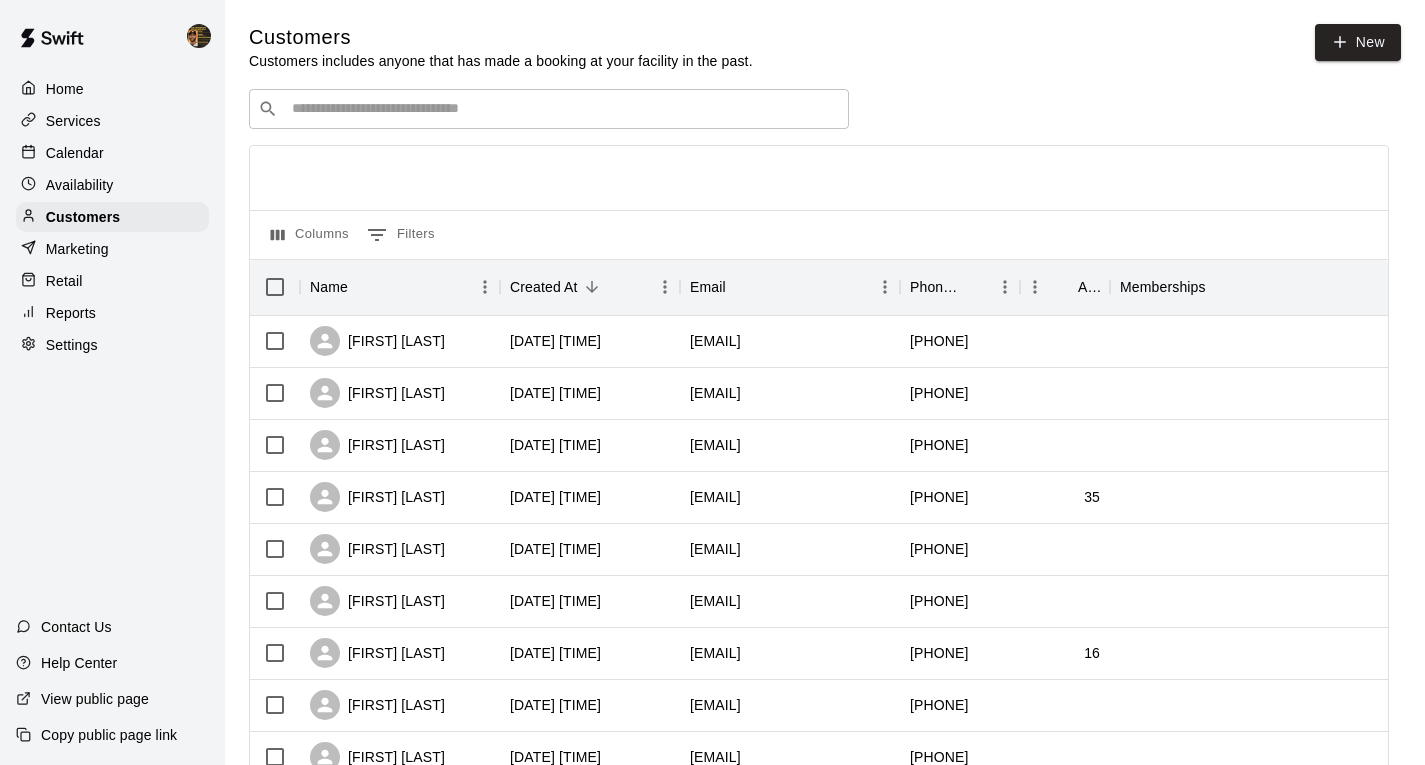 click at bounding box center (563, 109) 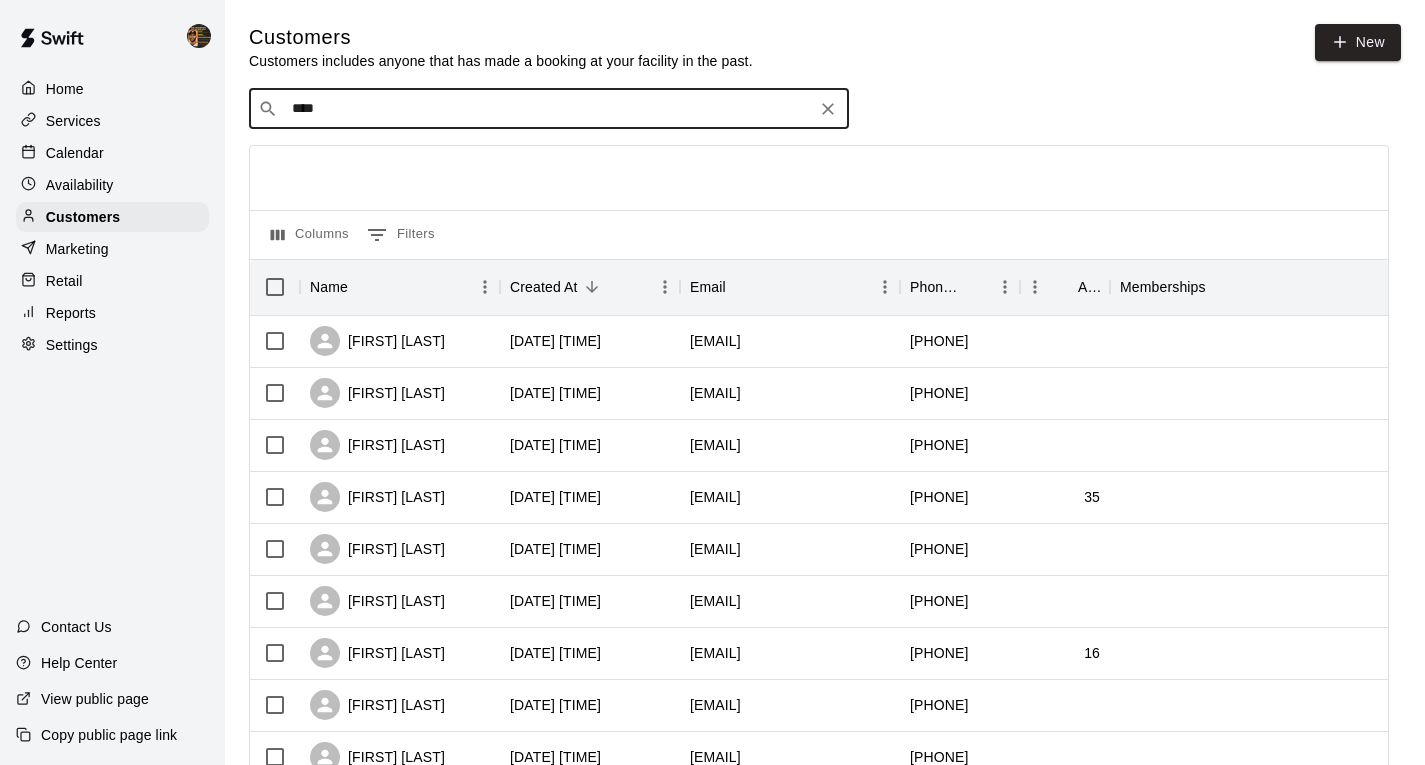 type on "*****" 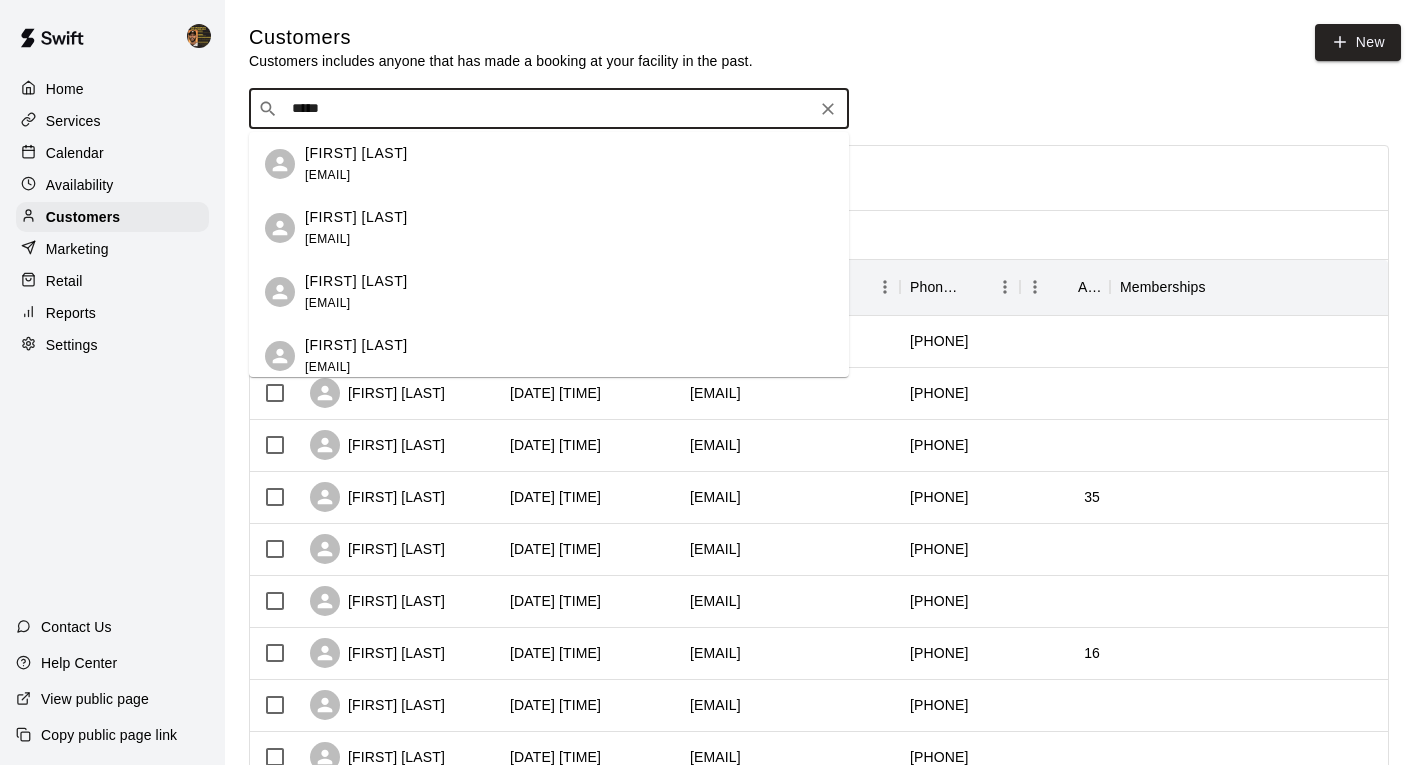 click on "[FIRST] [LAST] [EMAIL]" at bounding box center [549, 164] 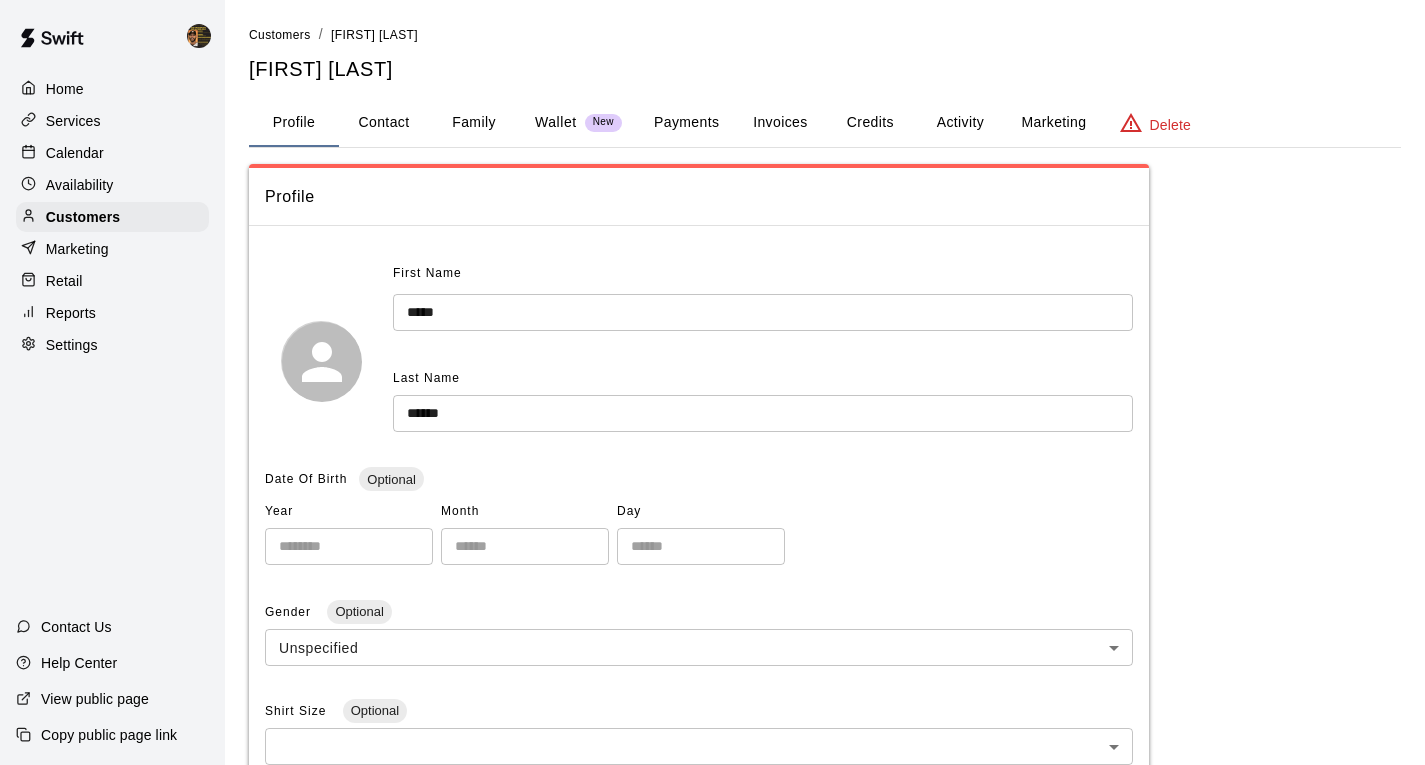 click on "Payments" at bounding box center (686, 123) 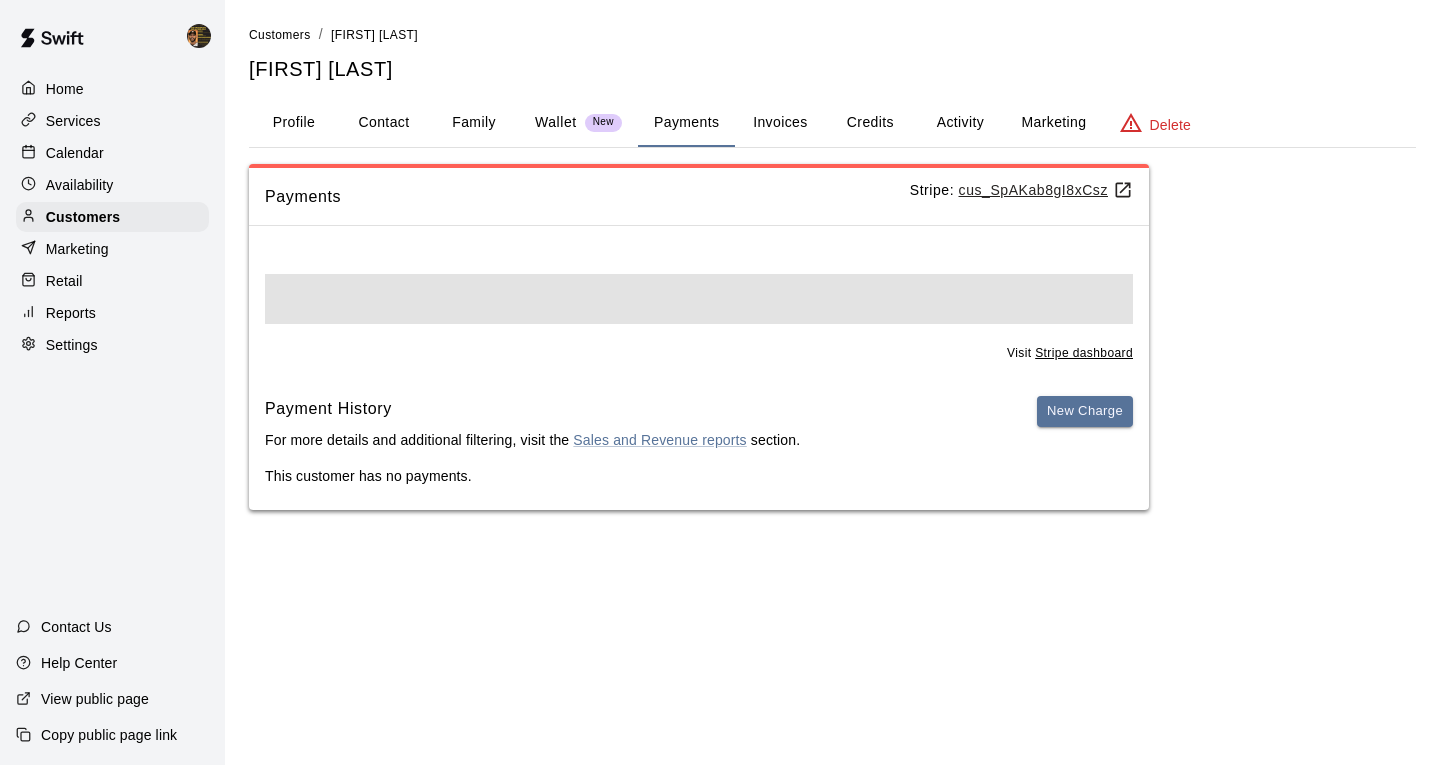 click on "Visit   Stripe dashboard" at bounding box center (699, 348) 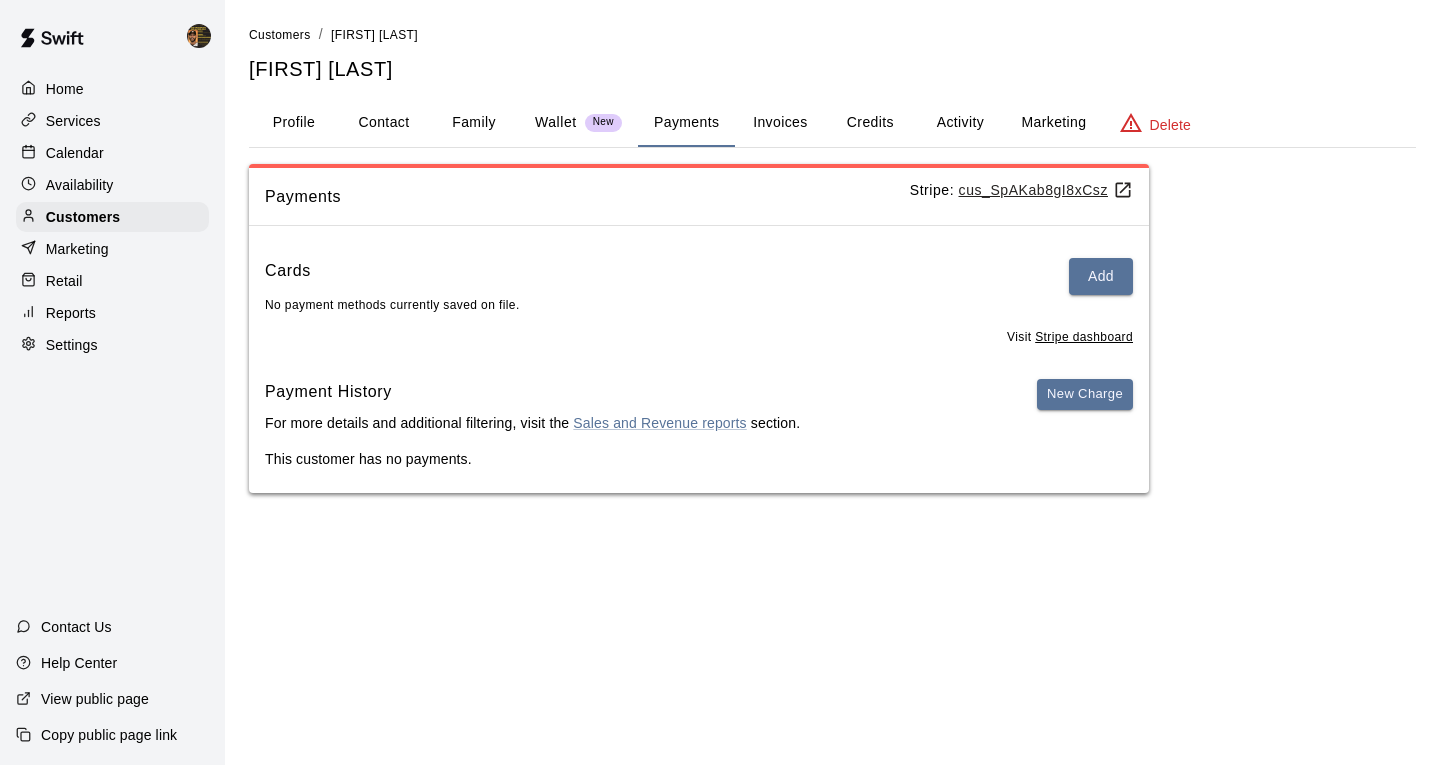 click on "Invoices" at bounding box center [780, 123] 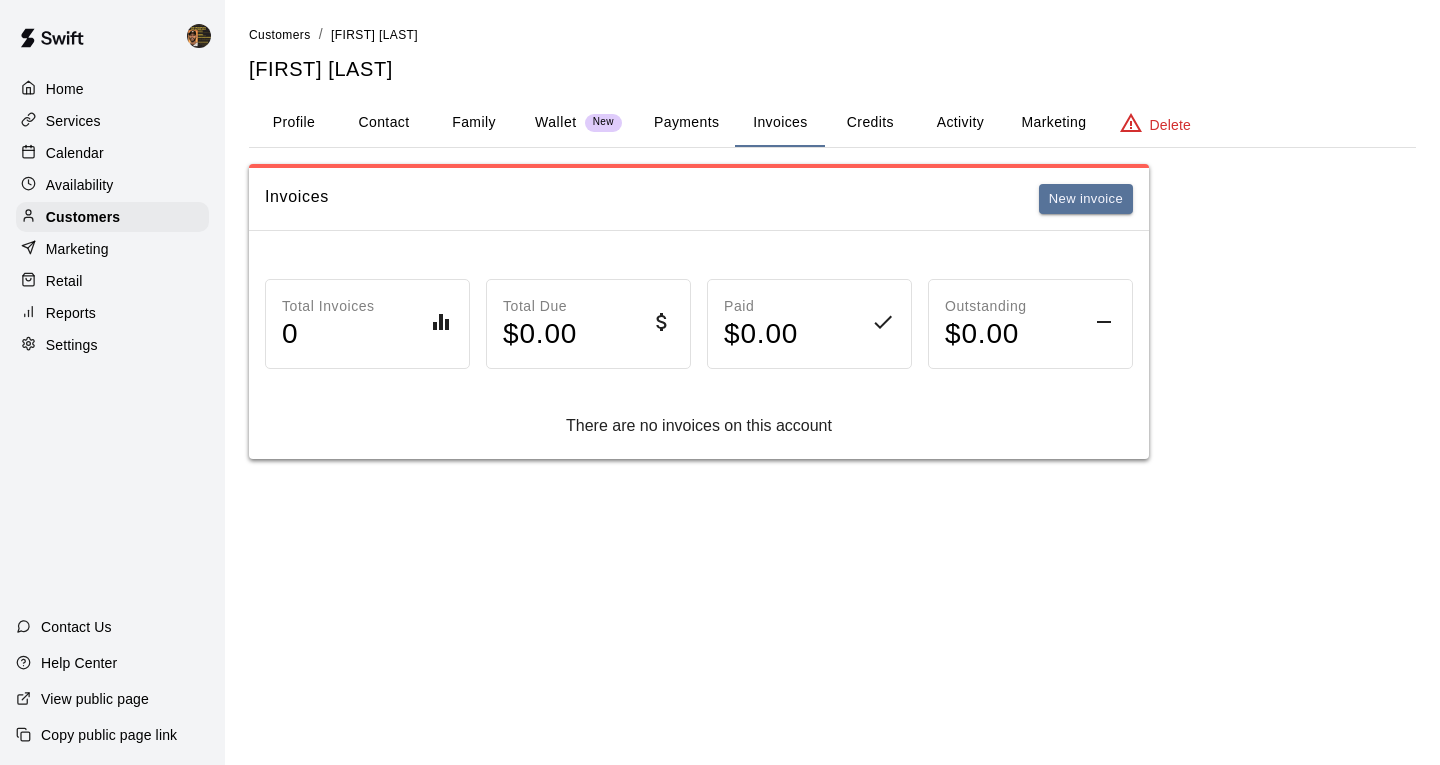 click on "Activity" at bounding box center [960, 123] 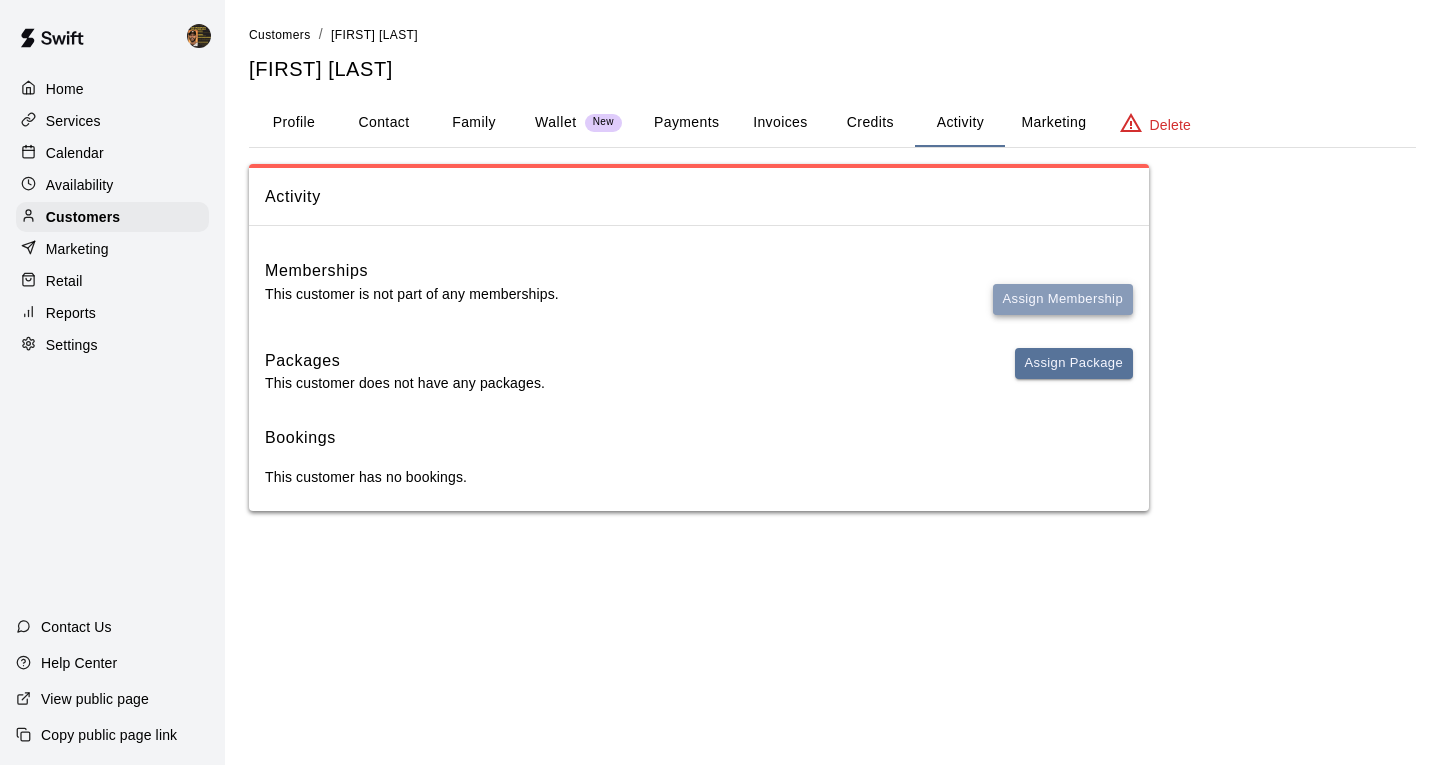 click on "Assign Membership" at bounding box center [1063, 299] 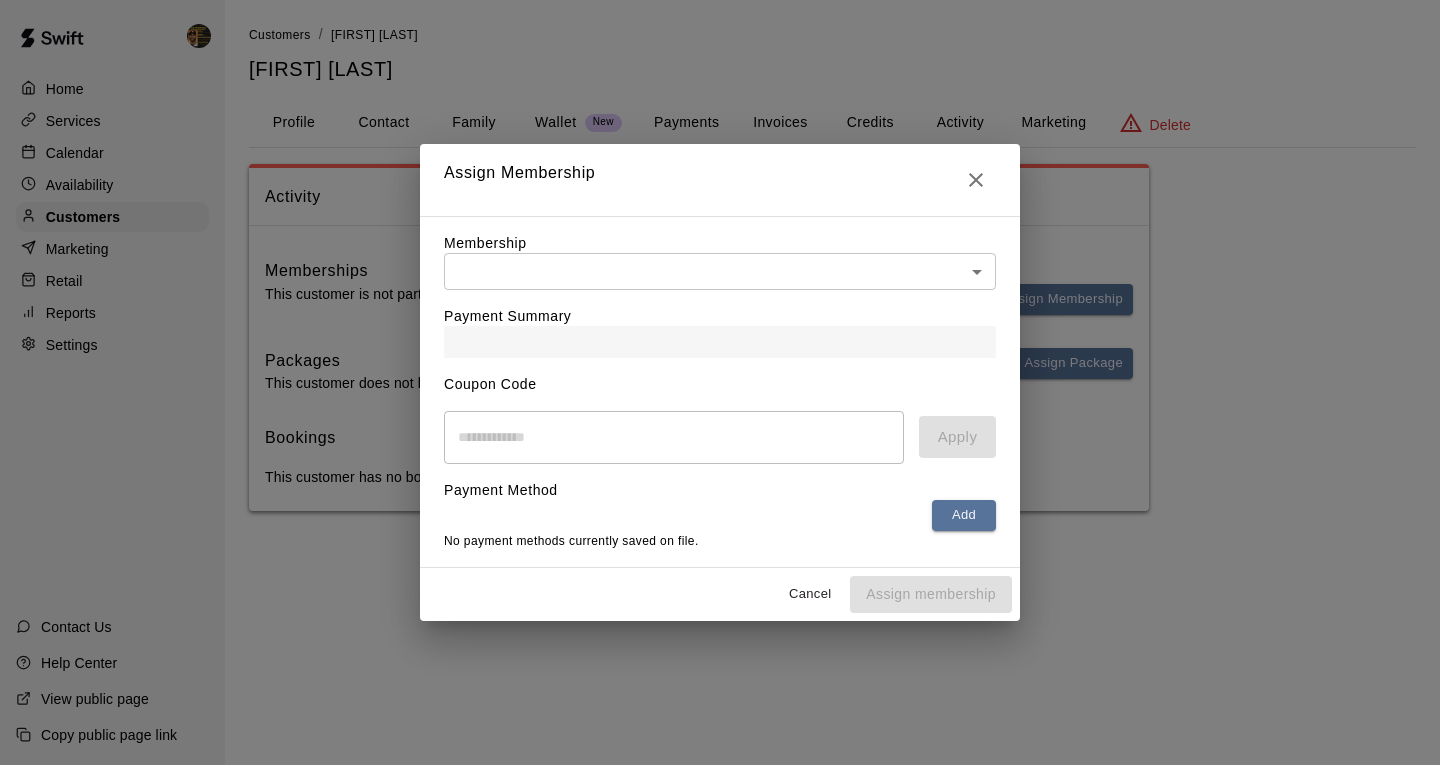 click on "Home Services Calendar Availability Customers Marketing Retail Reports Settings Contact Us Help Center View public page Copy public page link Customers / [FIRST] [LAST] [FIRST] [LAST] Profile Contact Family Wallet New Payments Invoices Credits Activity Marketing Delete Activity Memberships This customer is not part of any memberships. Assign Membership Packages This customer does not have any packages. Assign Package Bookings This customer has no bookings. Swift - Edit Customer Close cross-small Assign Membership Membership ​ ​ Payment Summary Coupon Code ​ Apply Payment Method   Add No payment methods currently saved on file. Cancel Assign membership" at bounding box center [720, 275] 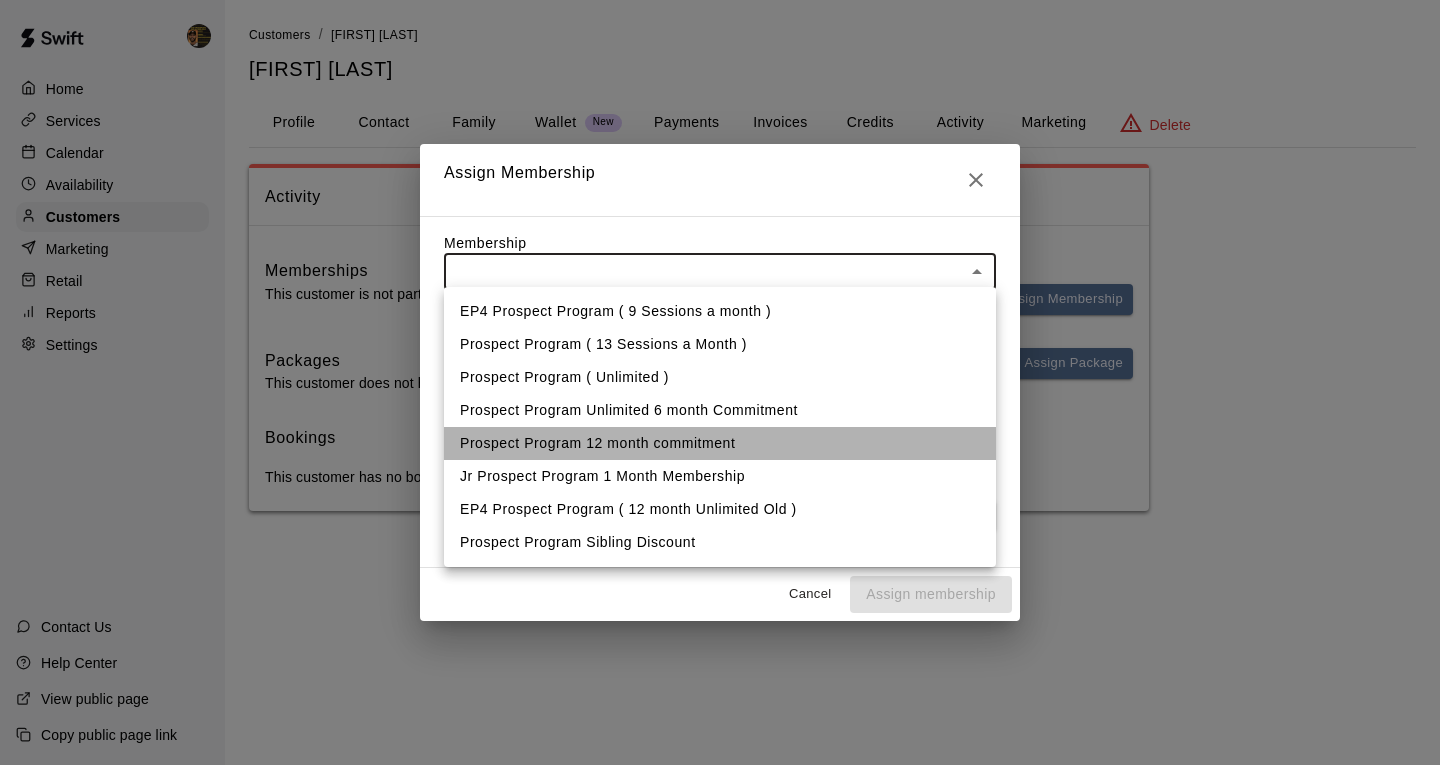 click on "Prospect Program 12 month commitment" at bounding box center [720, 443] 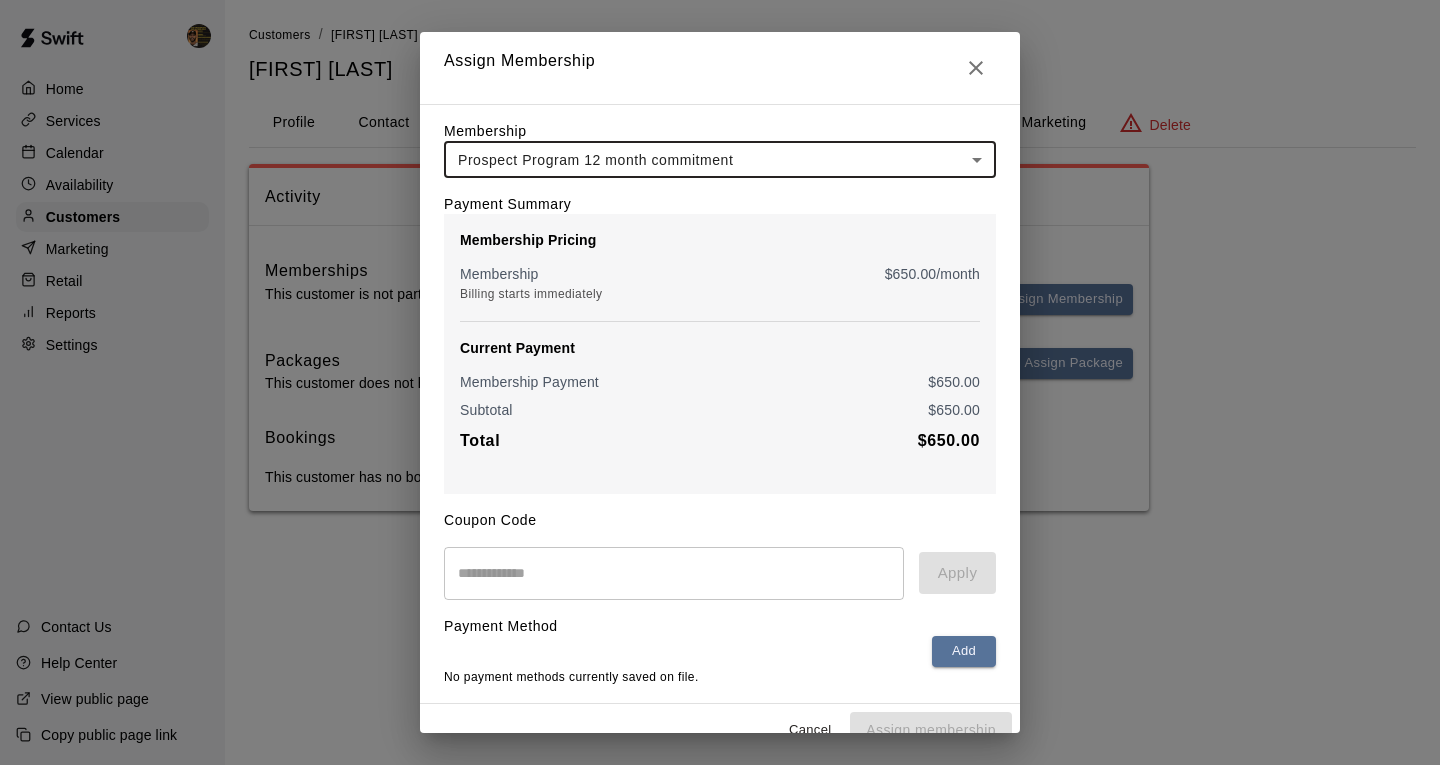 click at bounding box center (674, 573) 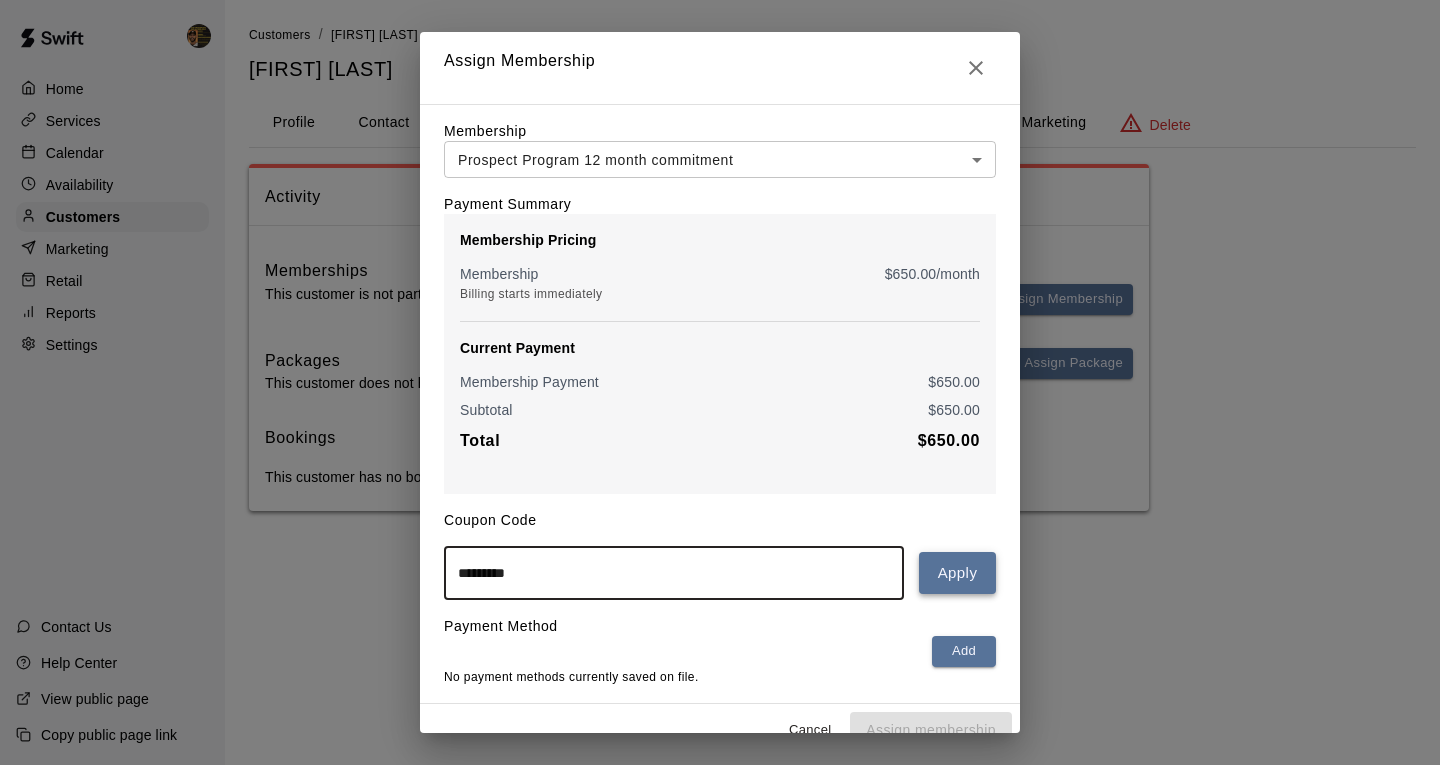 type on "*********" 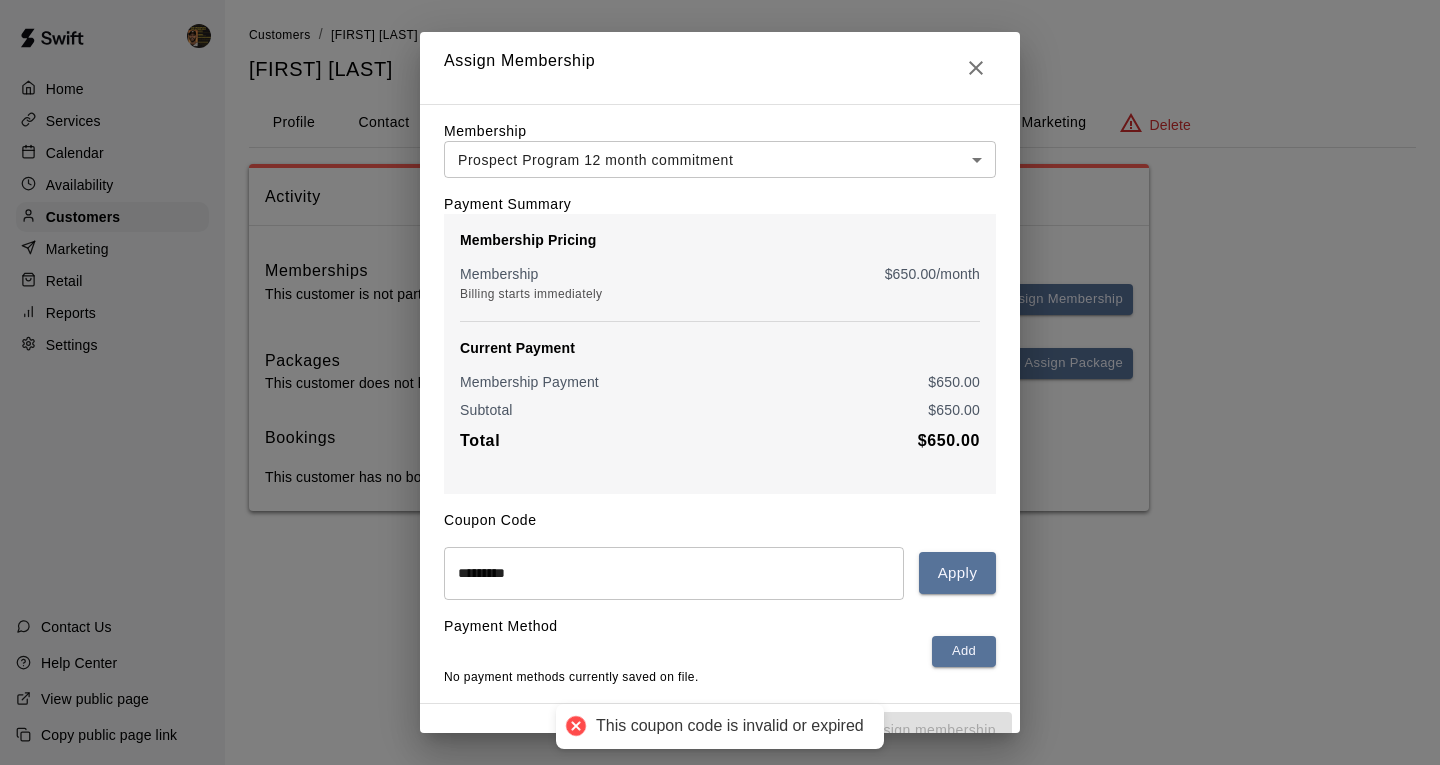 click on "Assign Membership" at bounding box center [720, 68] 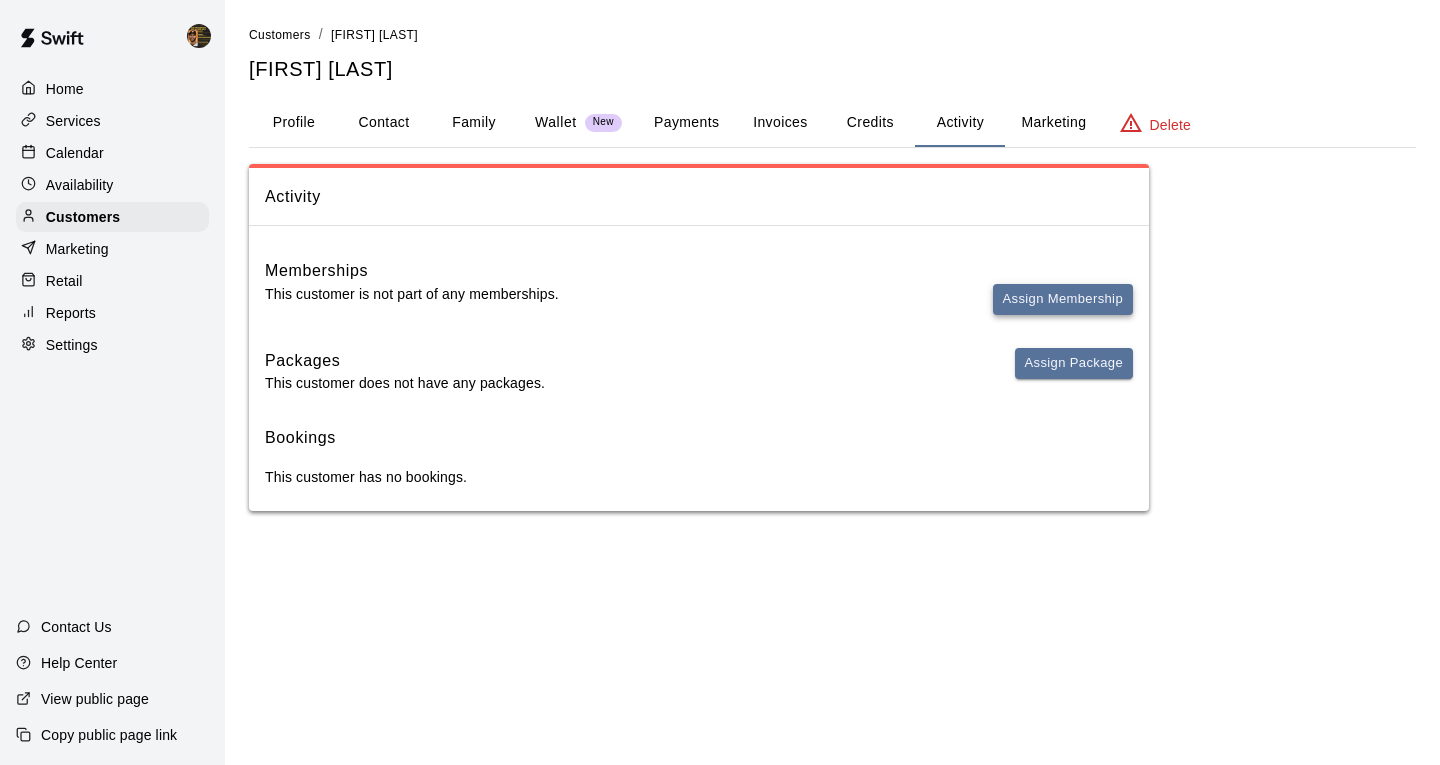 click on "Assign Membership" at bounding box center [1063, 299] 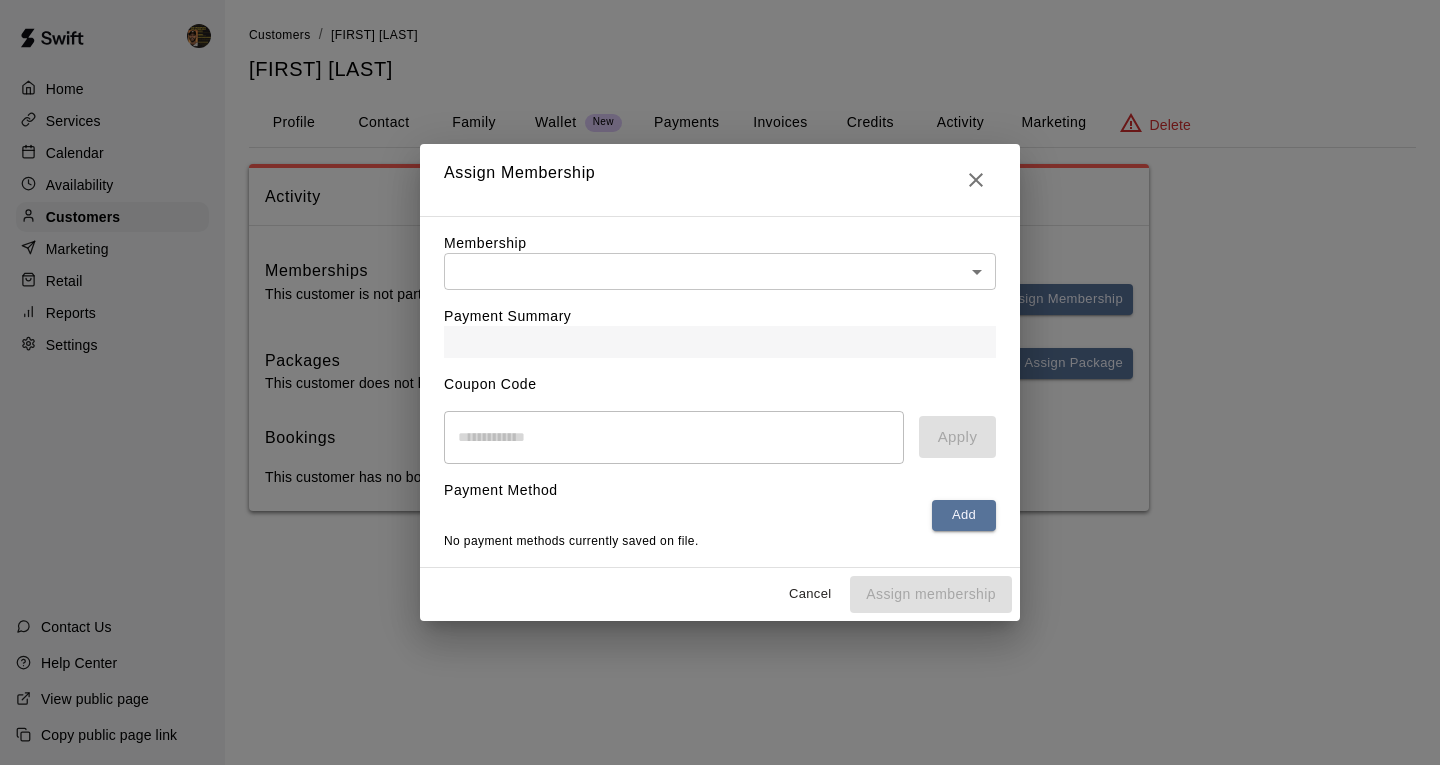click on "Payment Summary" at bounding box center (720, 324) 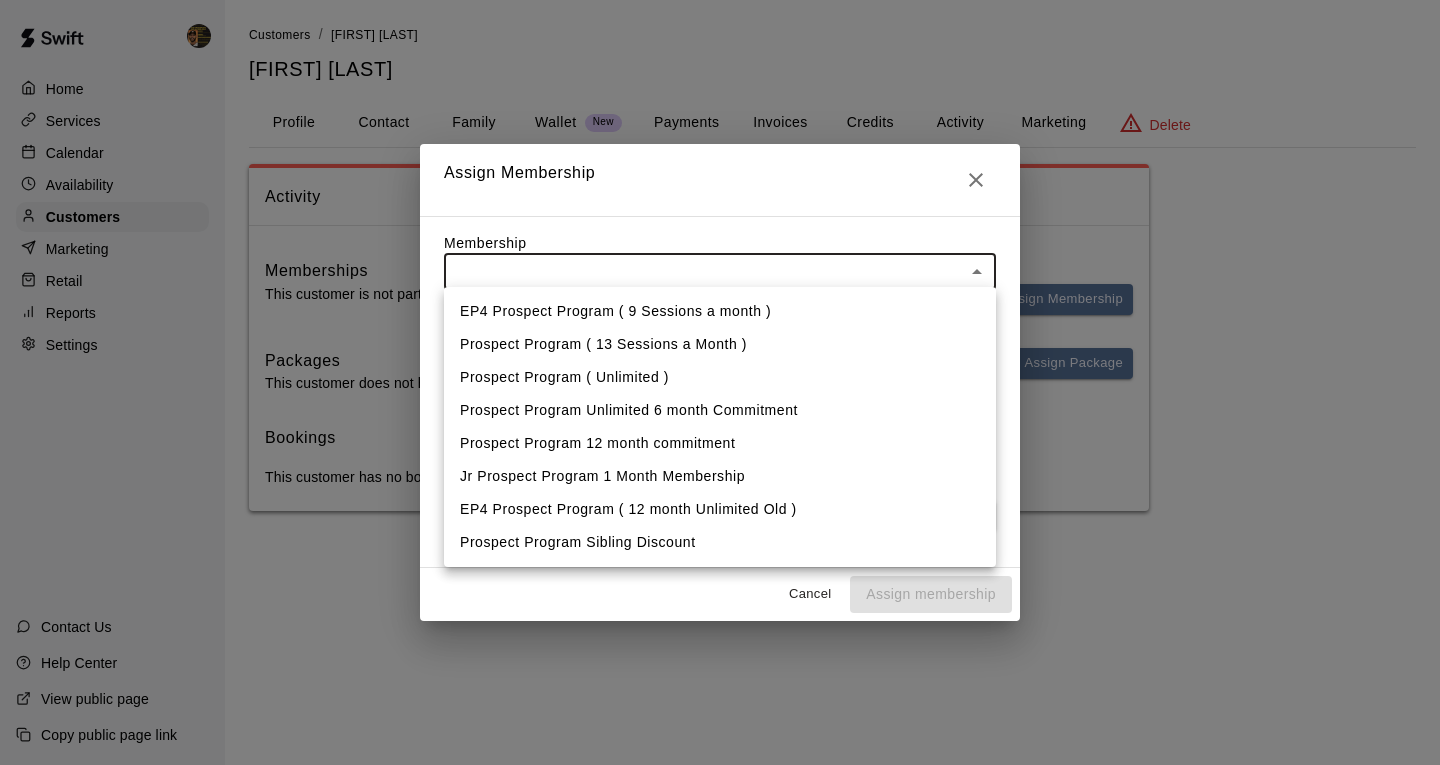 click on "EP4 Prospect Program ( 12 month Unlimited Old )" at bounding box center (720, 509) 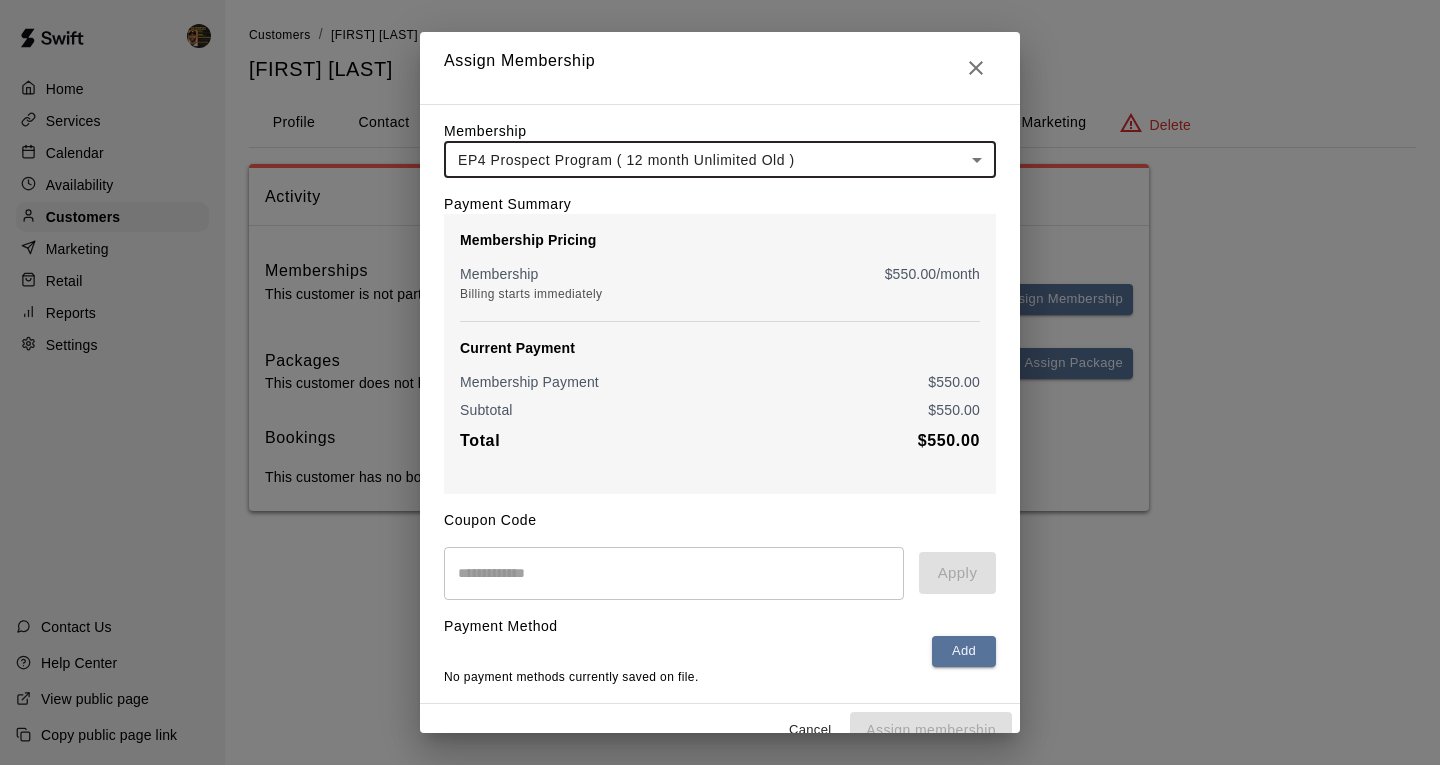 click at bounding box center (674, 573) 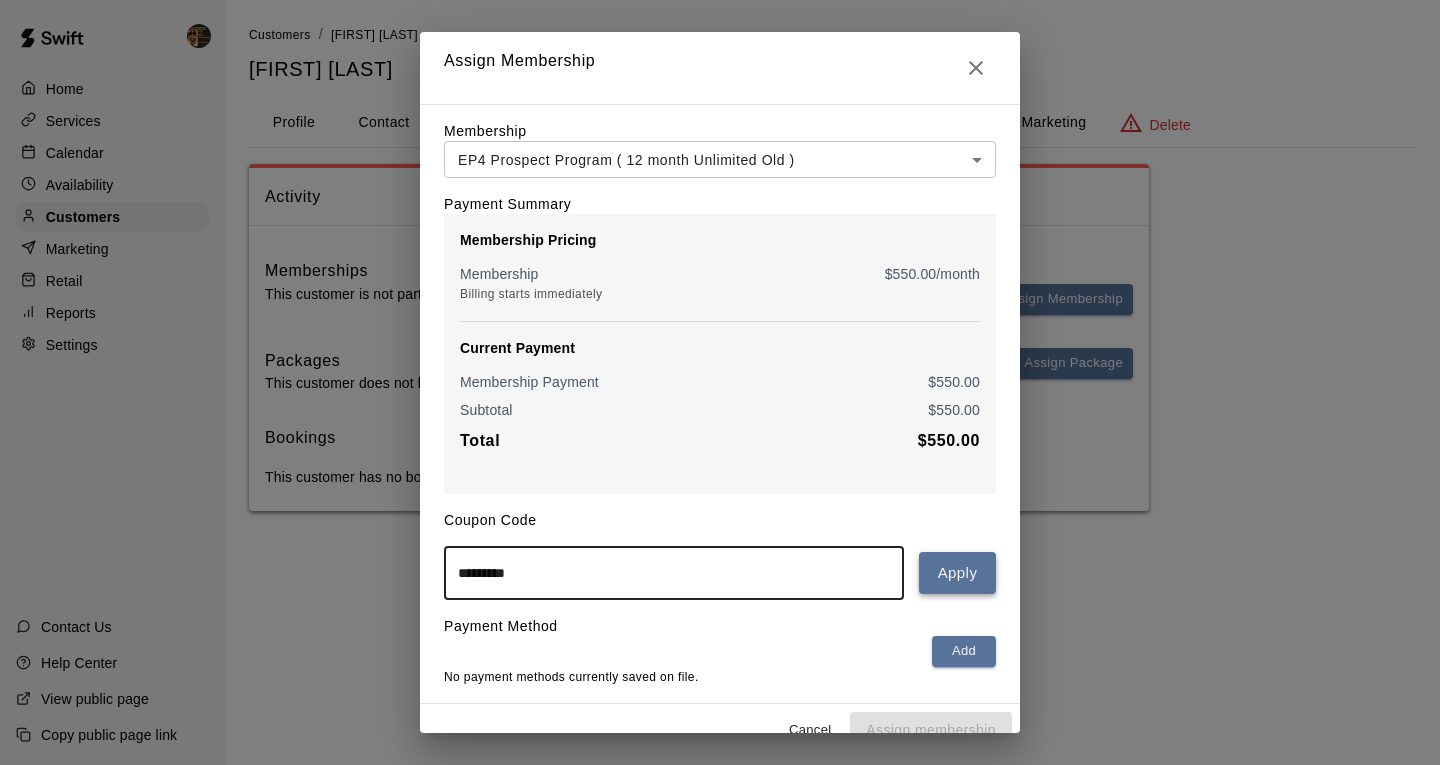 type on "*********" 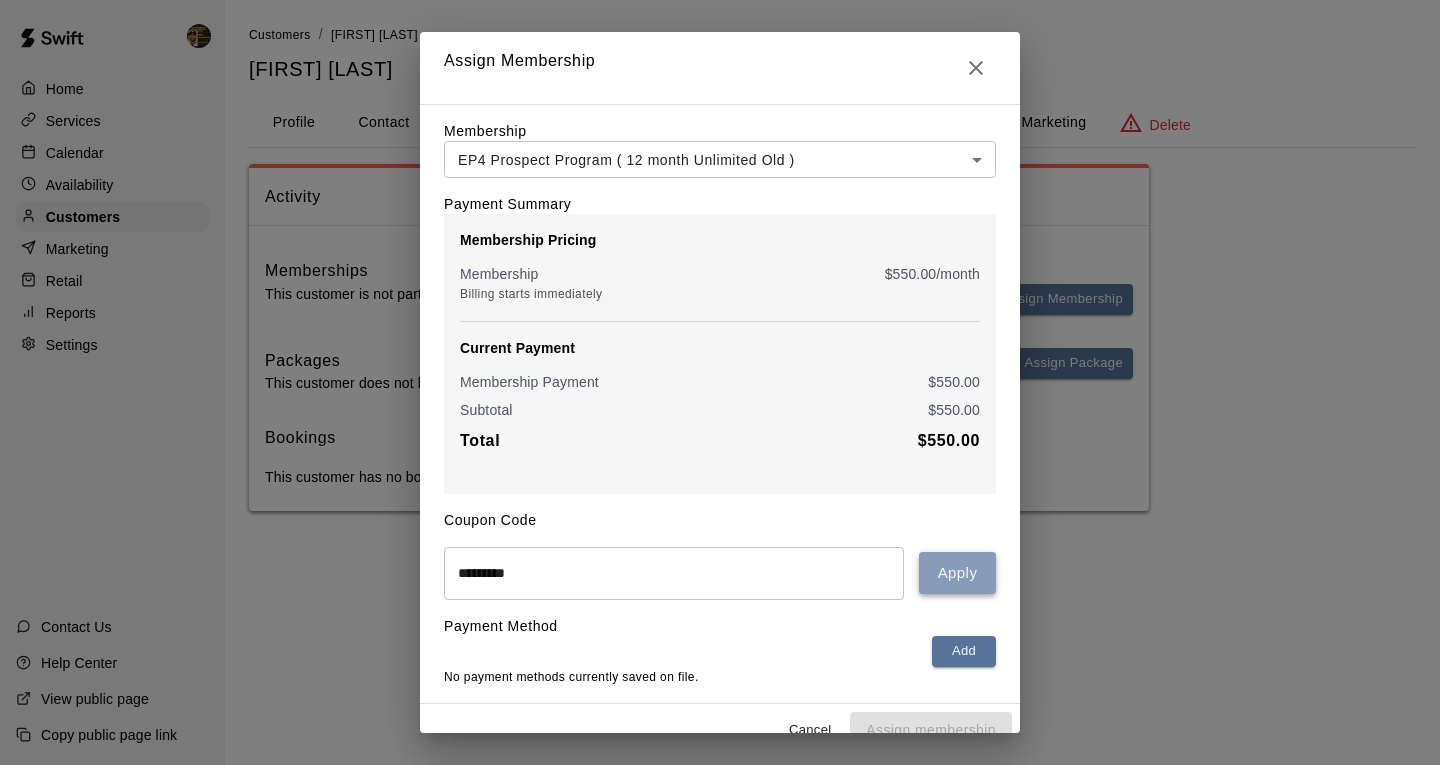 click on "Apply" at bounding box center [957, 573] 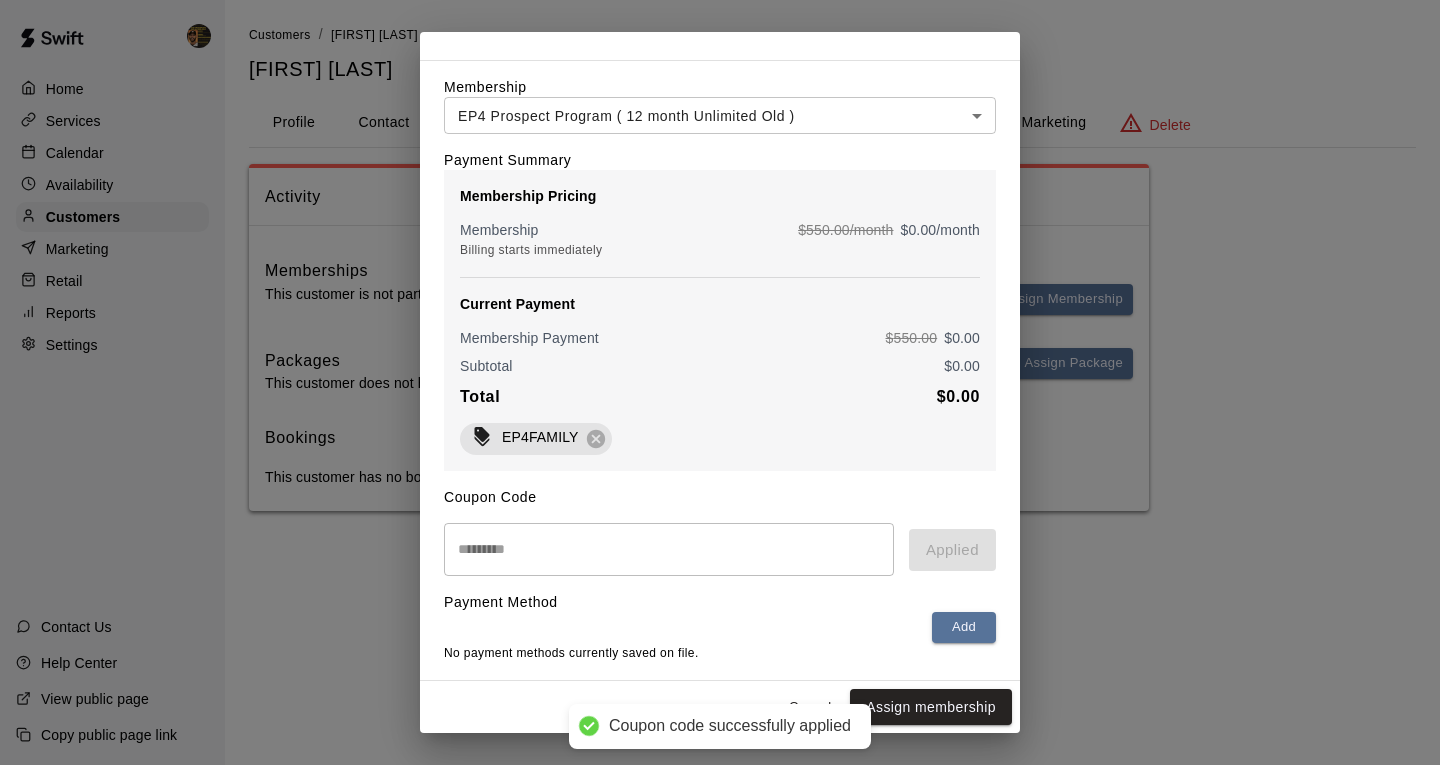 scroll, scrollTop: 58, scrollLeft: 0, axis: vertical 